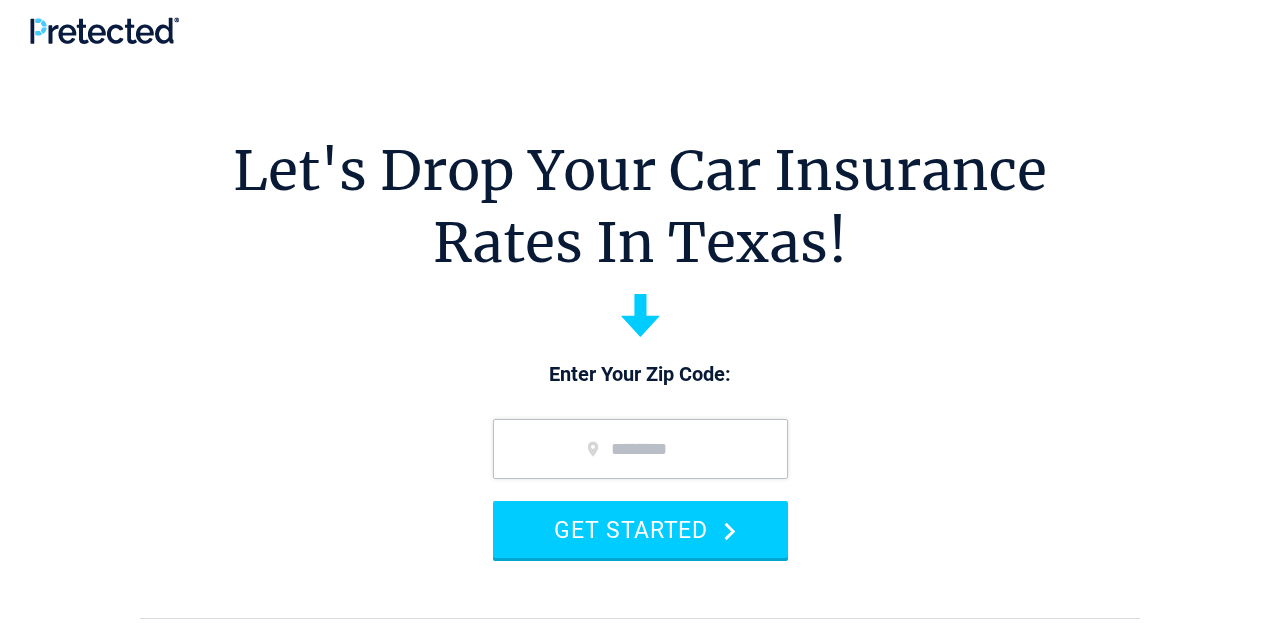 scroll, scrollTop: 0, scrollLeft: 0, axis: both 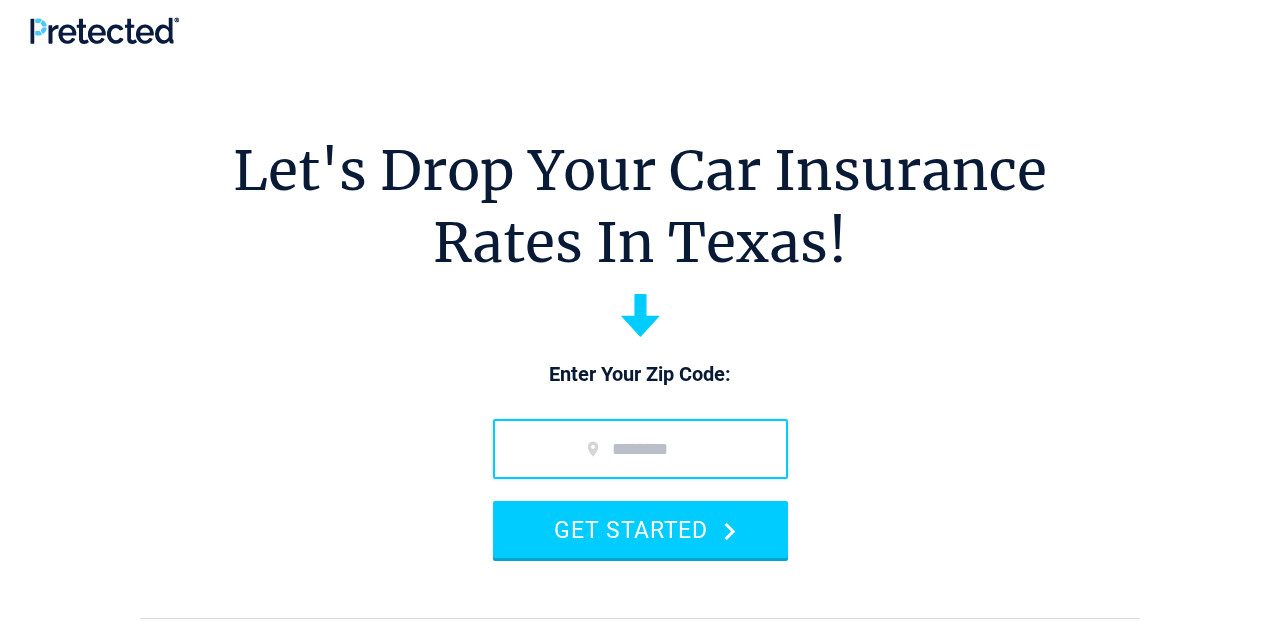 click at bounding box center [640, 449] 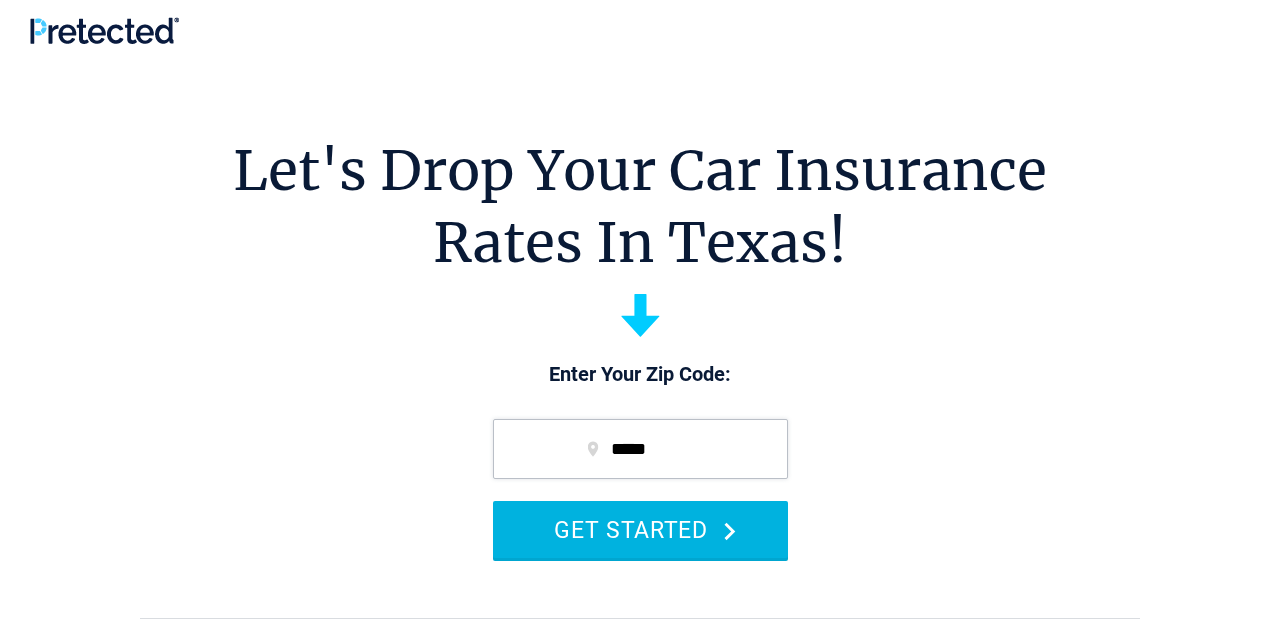 type on "*****" 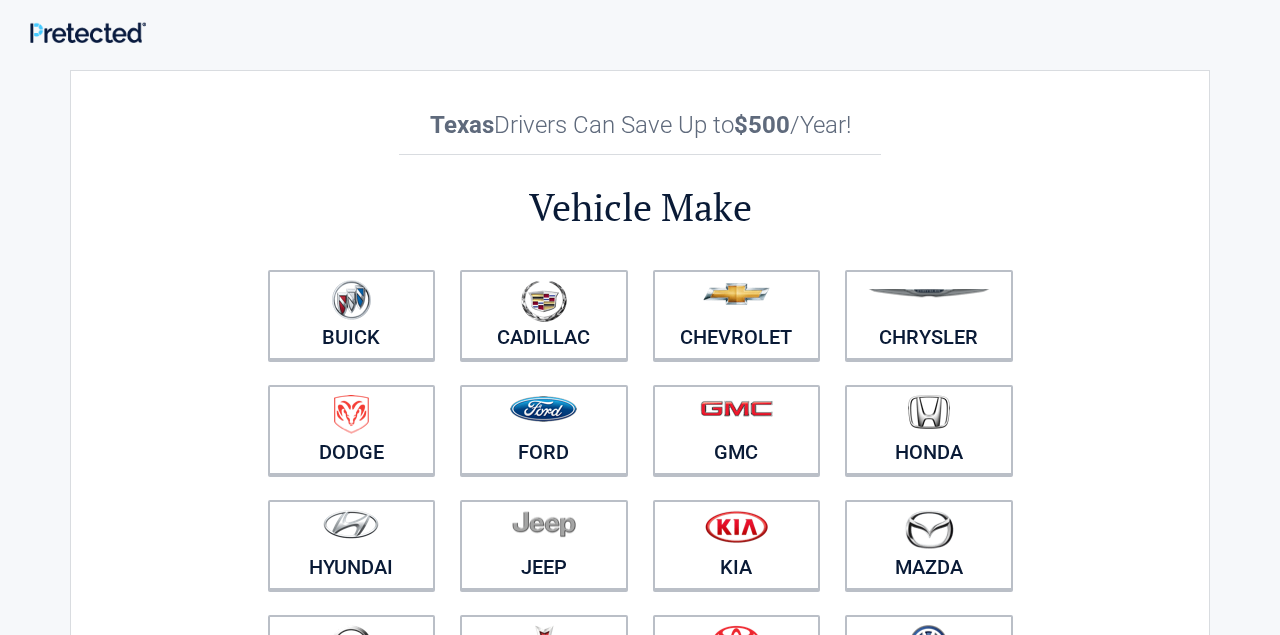 scroll, scrollTop: 0, scrollLeft: 0, axis: both 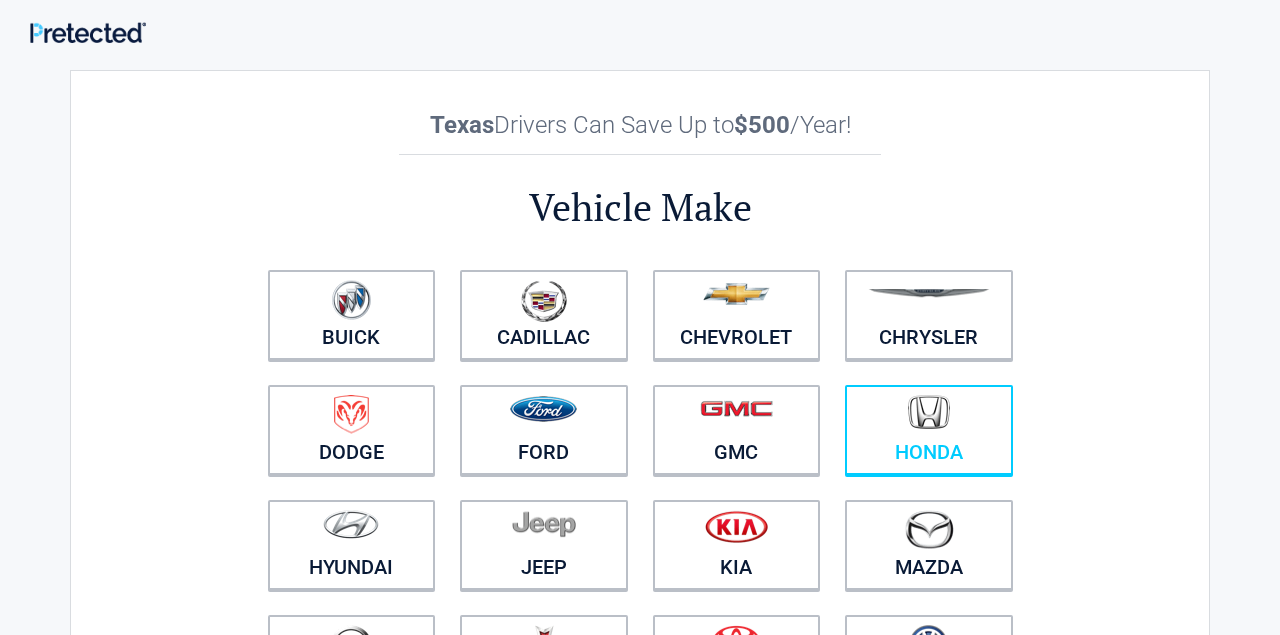 click at bounding box center (929, 417) 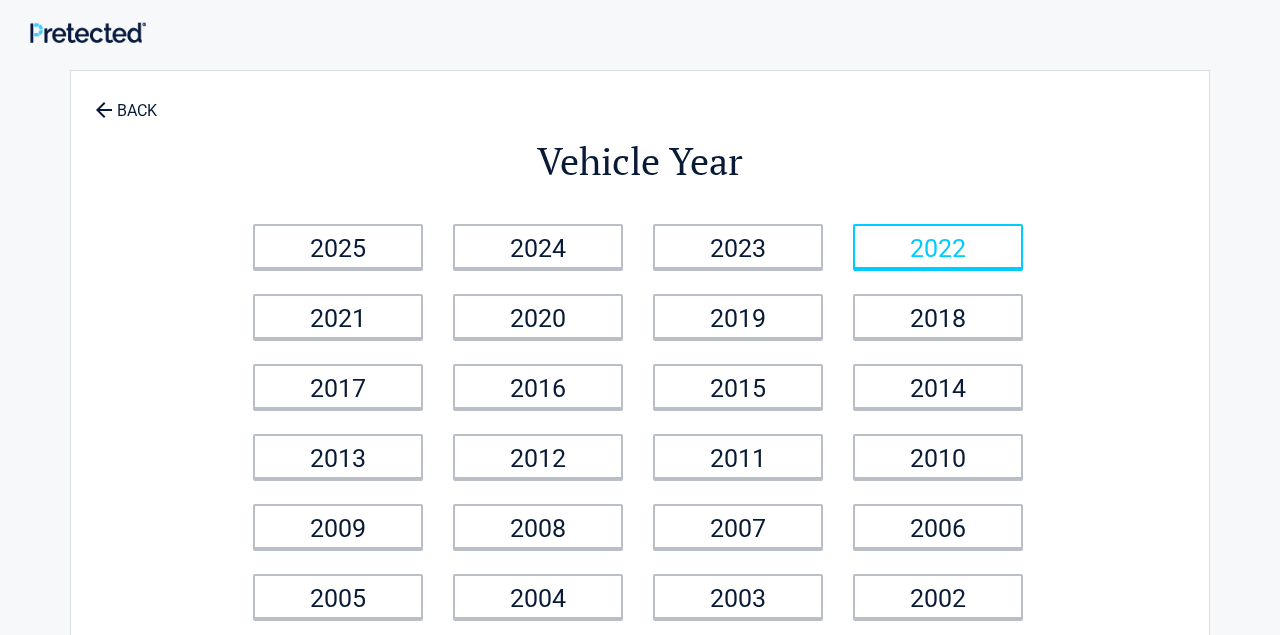 click on "2022" at bounding box center [938, 246] 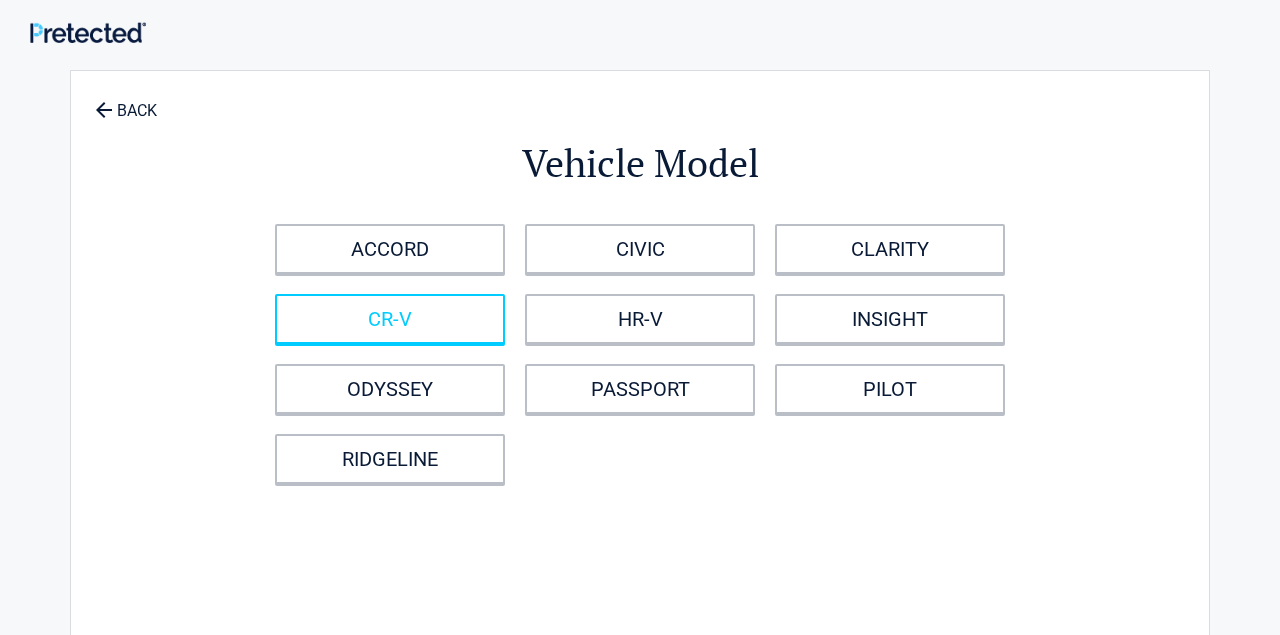 click on "CR-V" at bounding box center (390, 319) 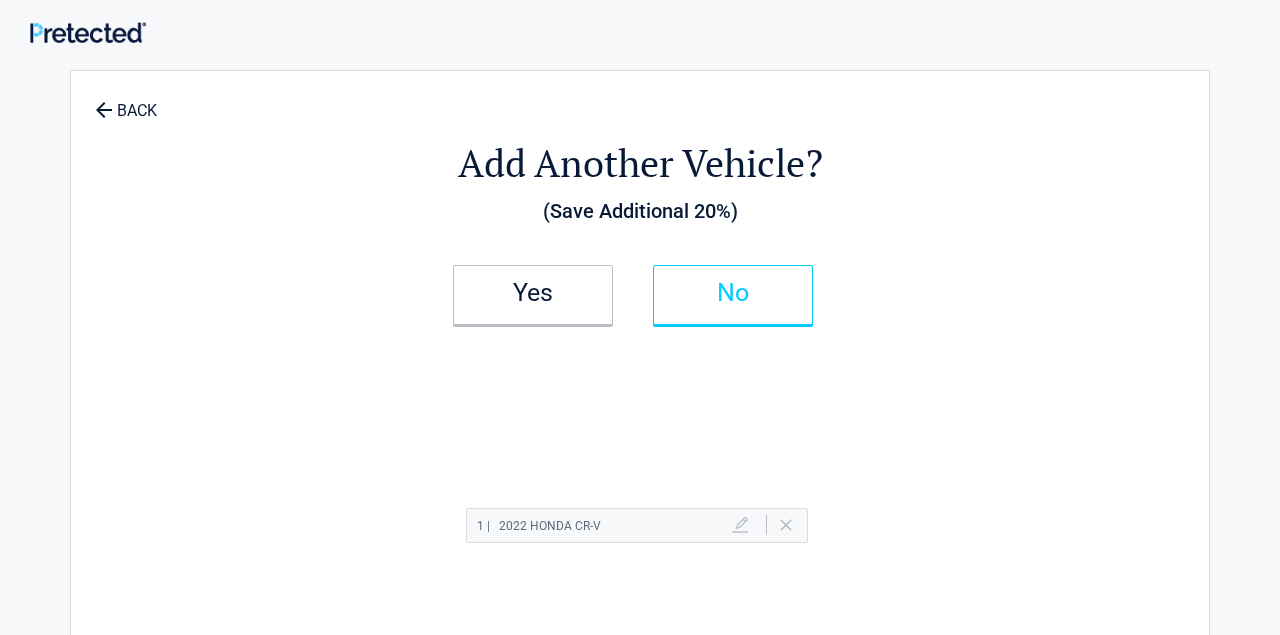 click on "No" at bounding box center (733, 293) 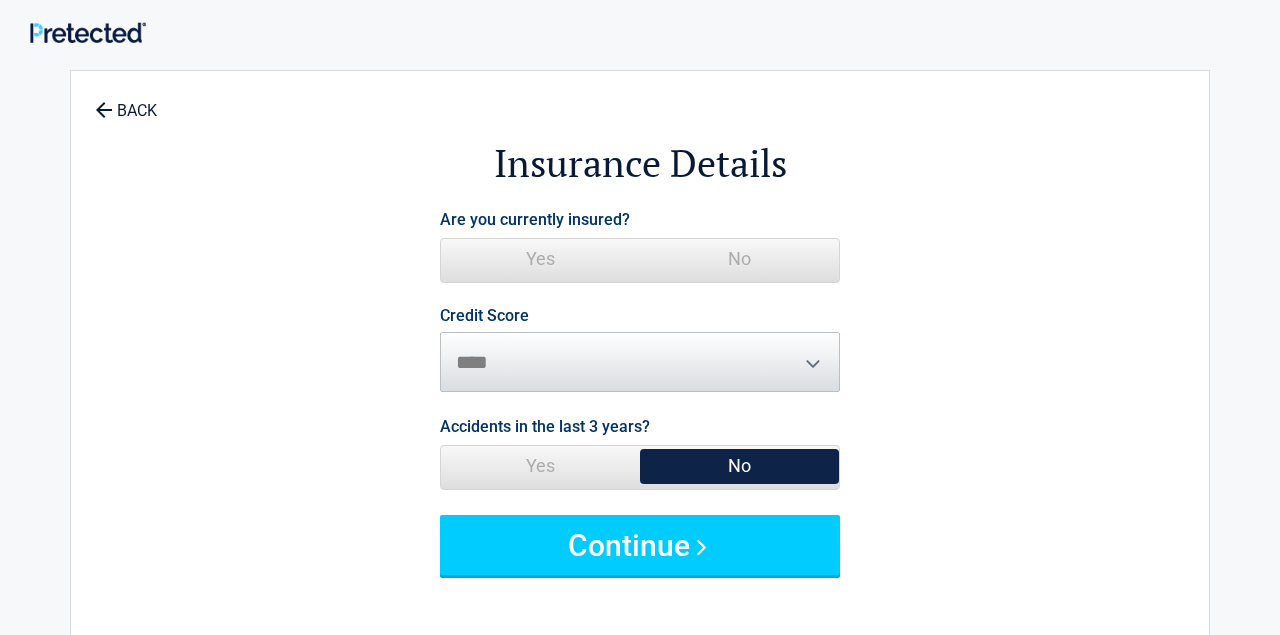 click on "Yes" at bounding box center [540, 259] 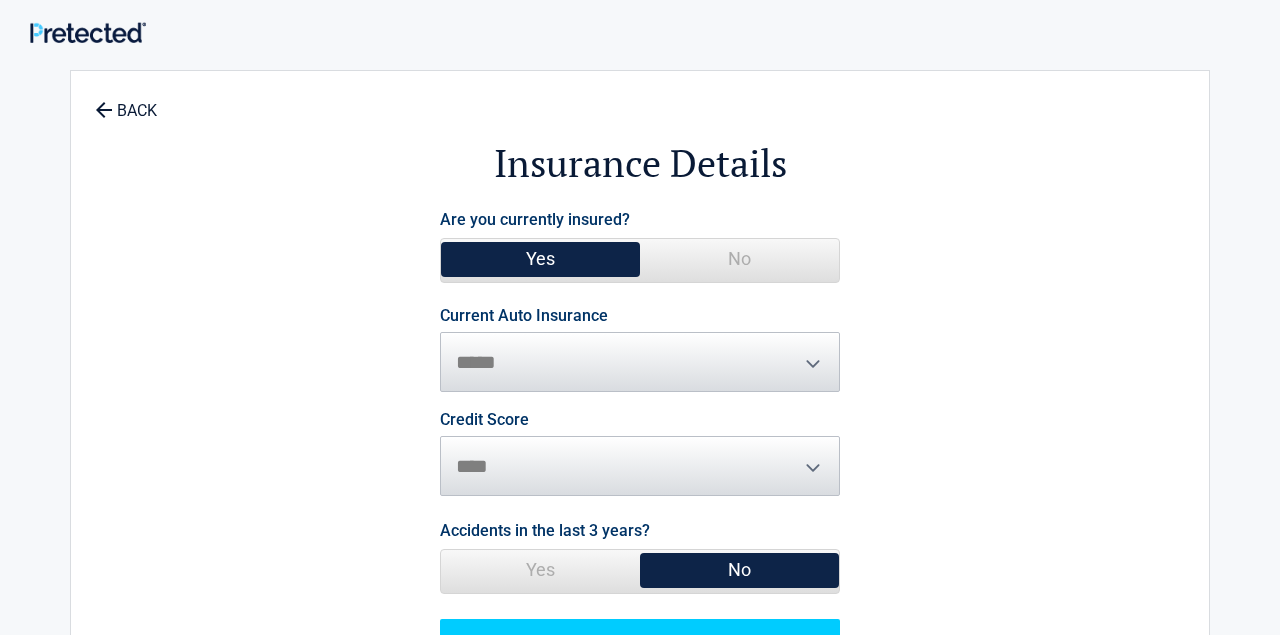 click on "**********" at bounding box center [640, 350] 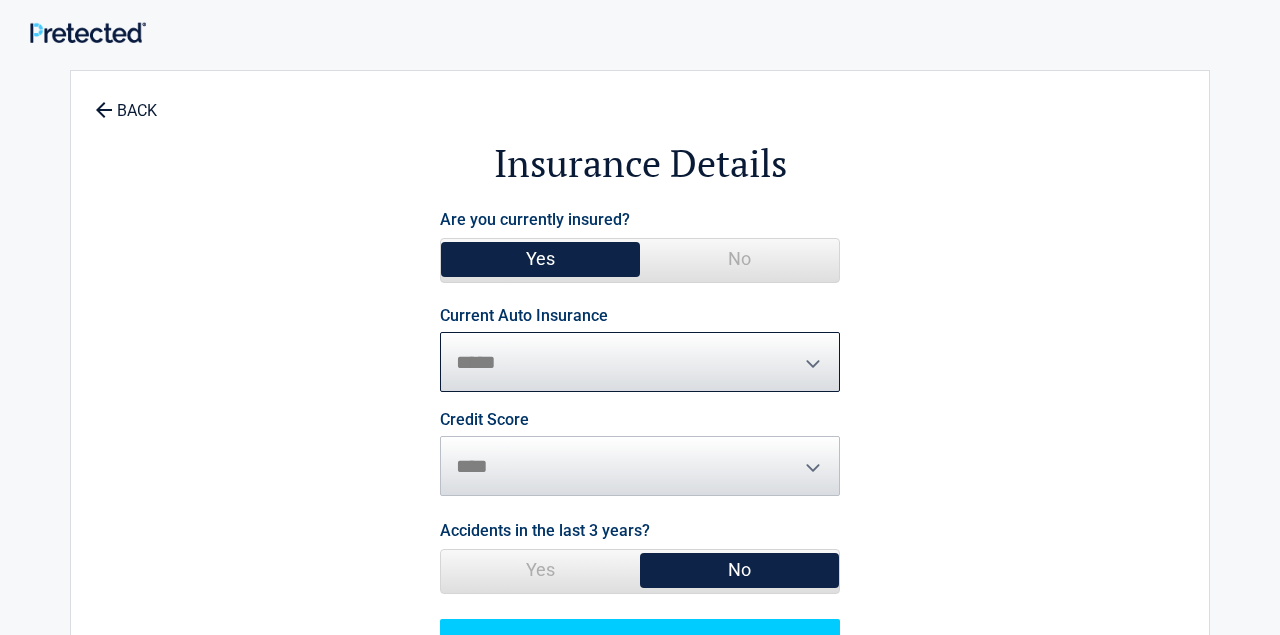 click on "**********" at bounding box center [640, 362] 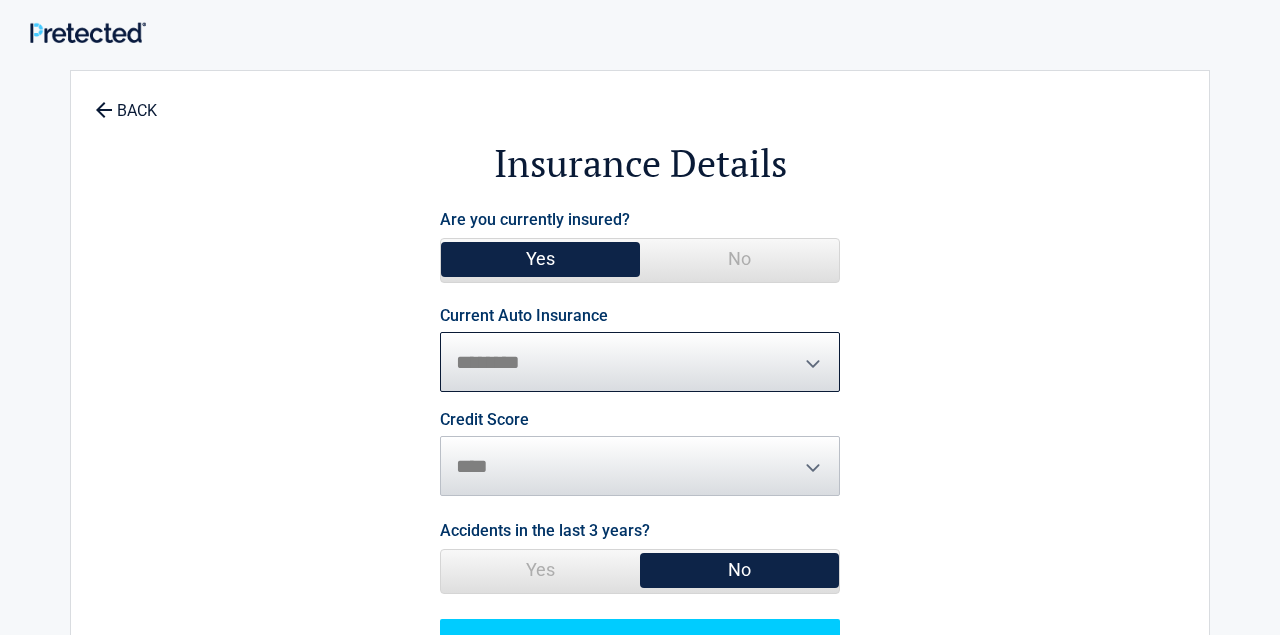 click on "********" at bounding box center (0, 0) 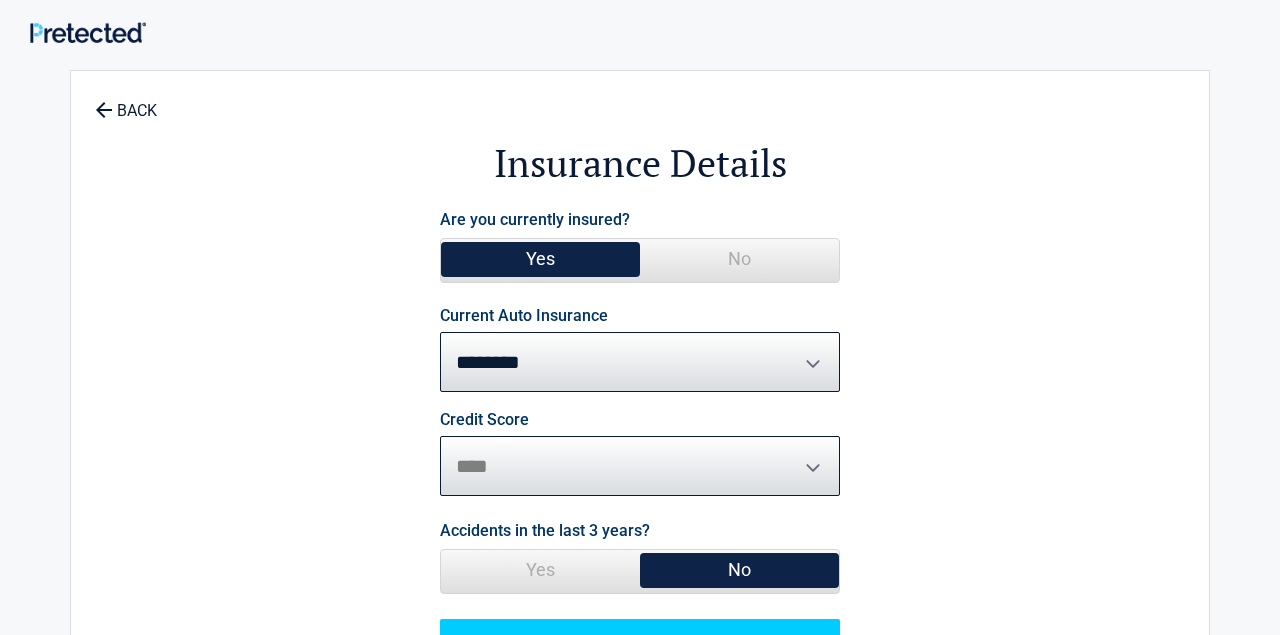 click on "*********
****
*******
****" at bounding box center (640, 466) 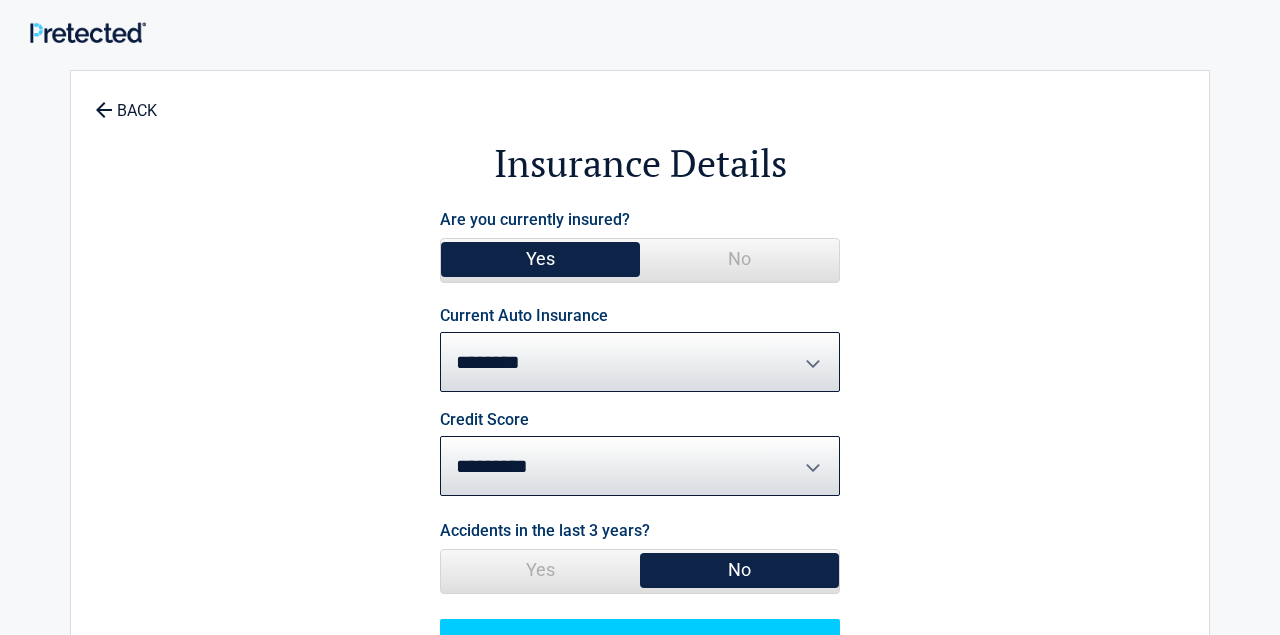 click on "No" at bounding box center [739, 570] 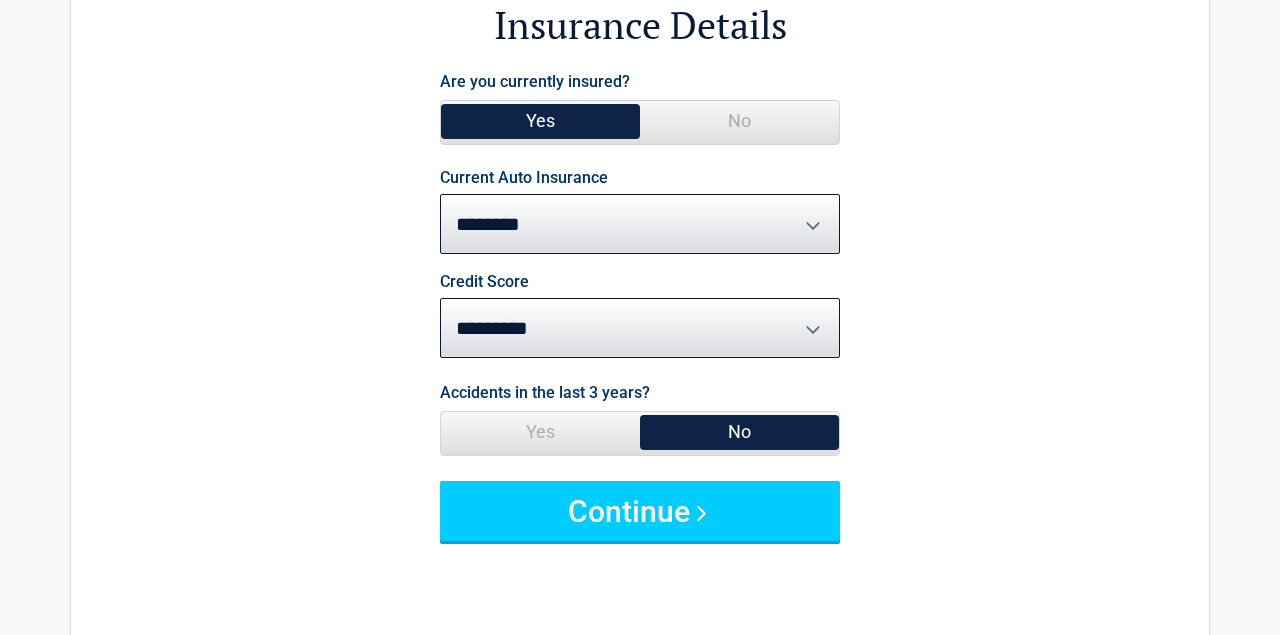 scroll, scrollTop: 277, scrollLeft: 0, axis: vertical 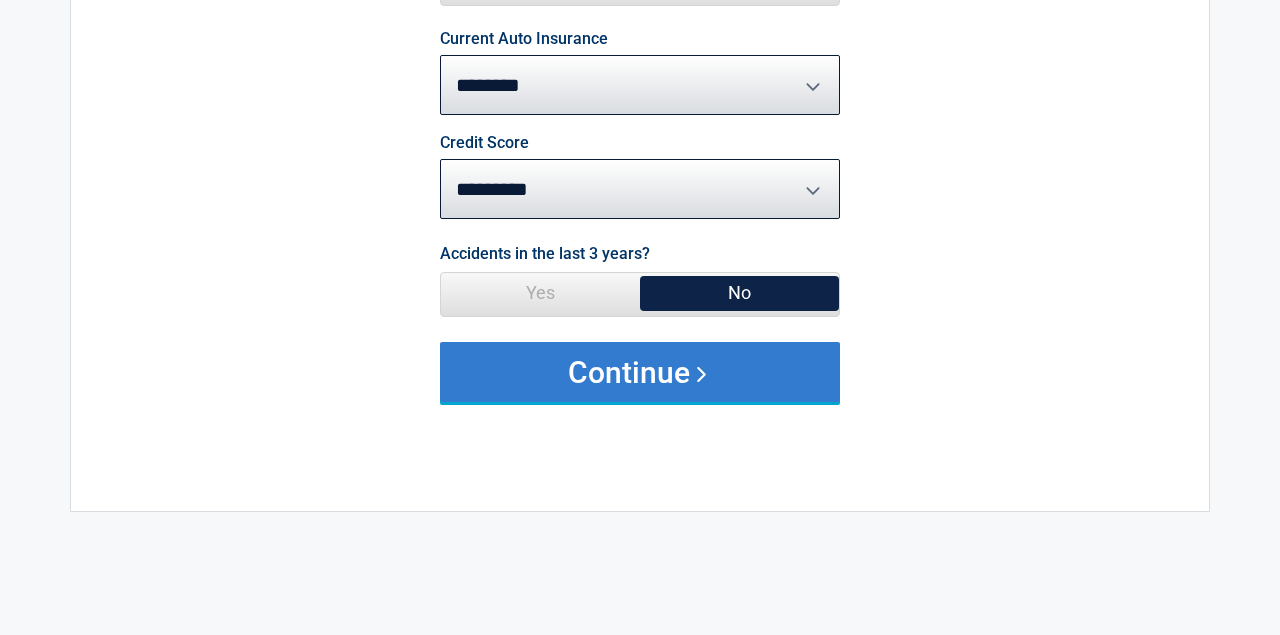 click on "Continue" at bounding box center (640, 372) 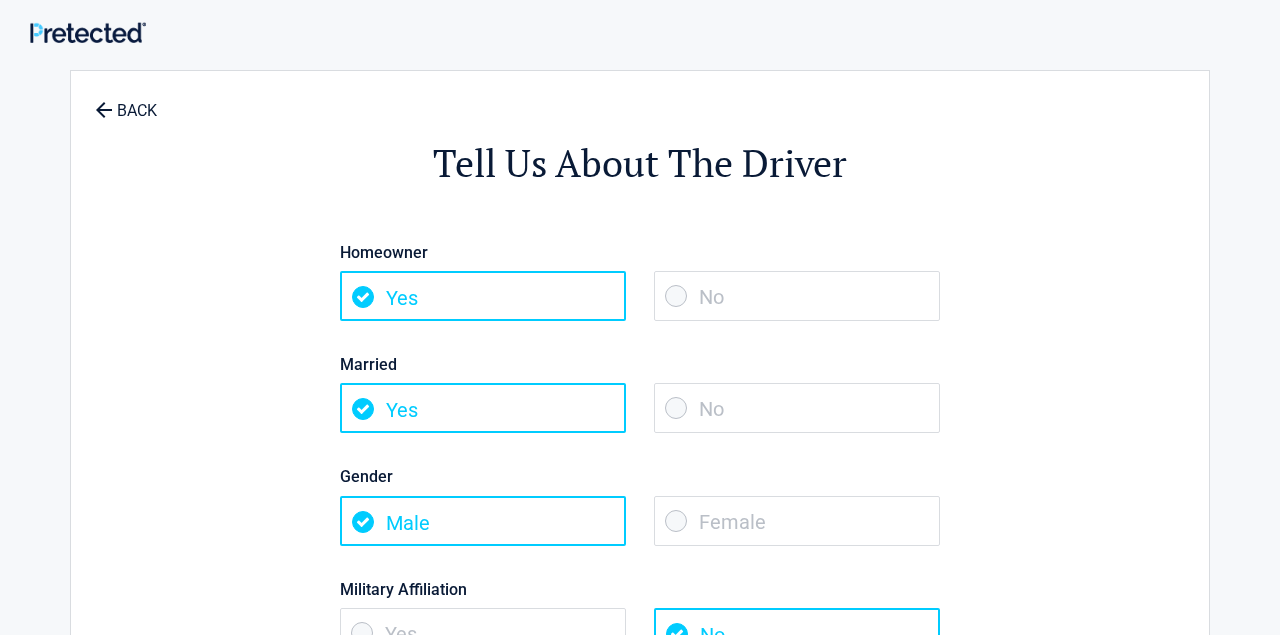 scroll, scrollTop: 69, scrollLeft: 0, axis: vertical 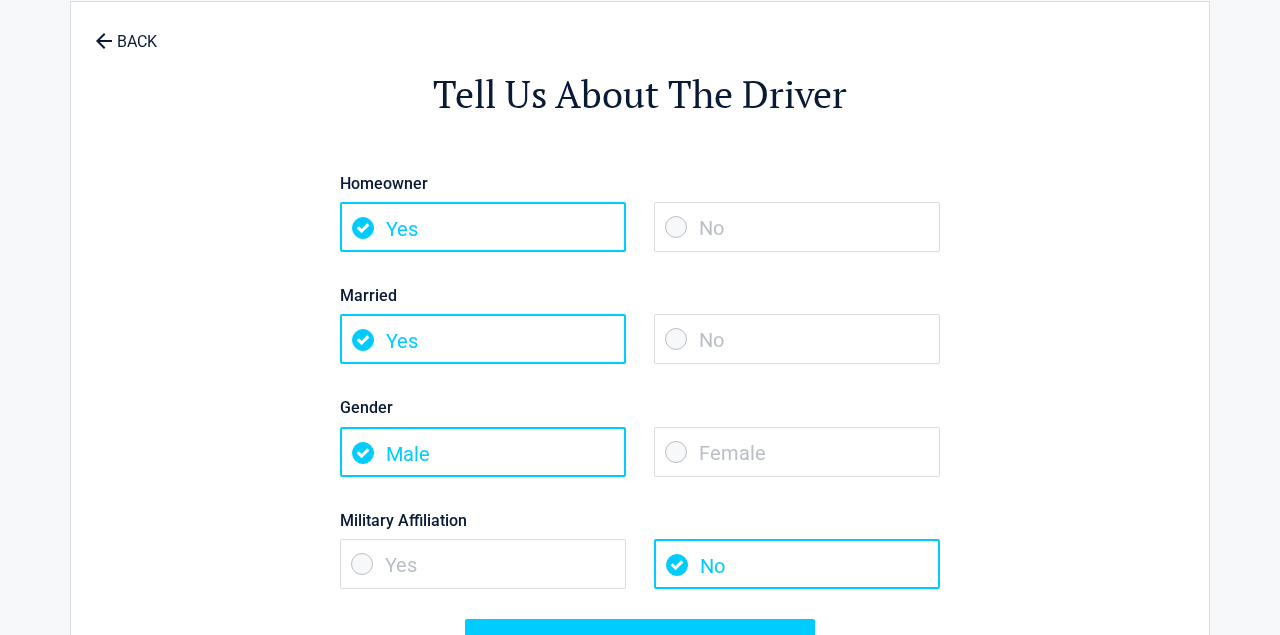 click on "Female" at bounding box center [797, 452] 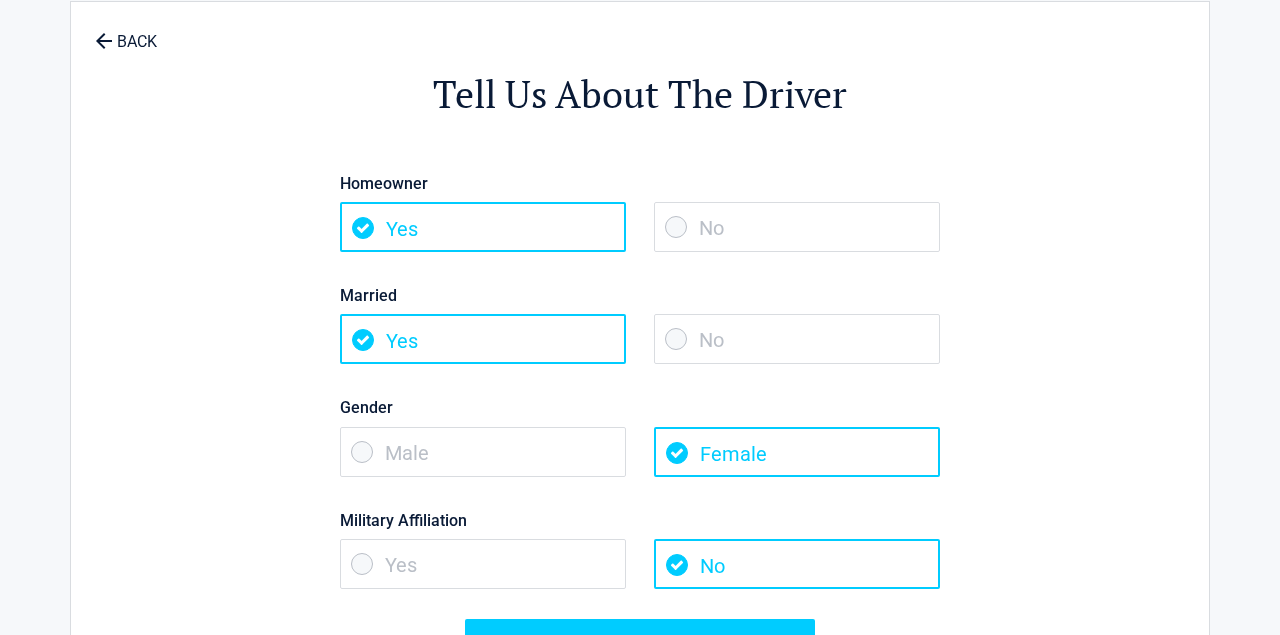 scroll, scrollTop: 208, scrollLeft: 0, axis: vertical 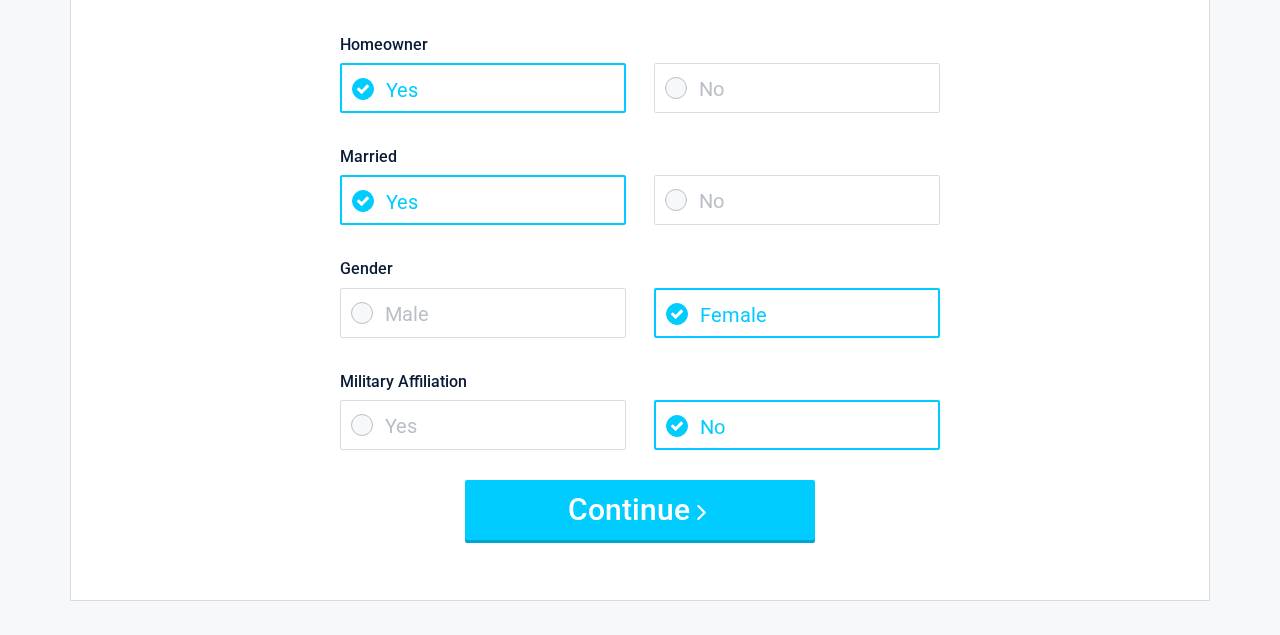 click on "Yes" at bounding box center [483, 425] 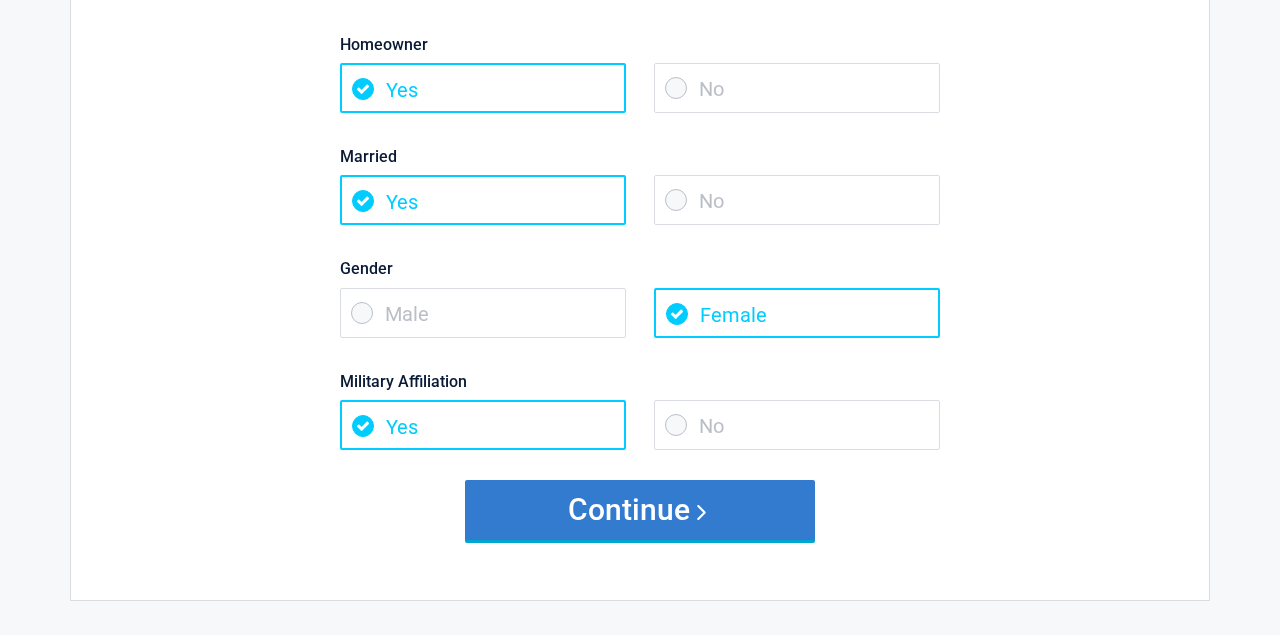 click on "Continue" at bounding box center (640, 510) 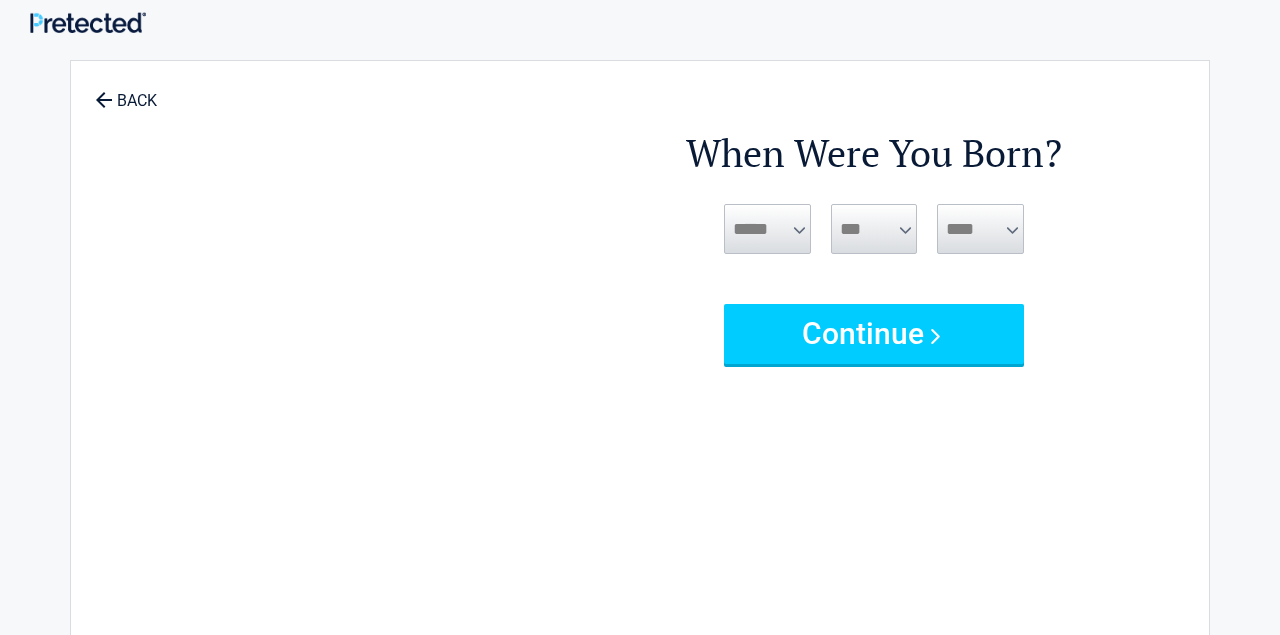 scroll, scrollTop: 0, scrollLeft: 0, axis: both 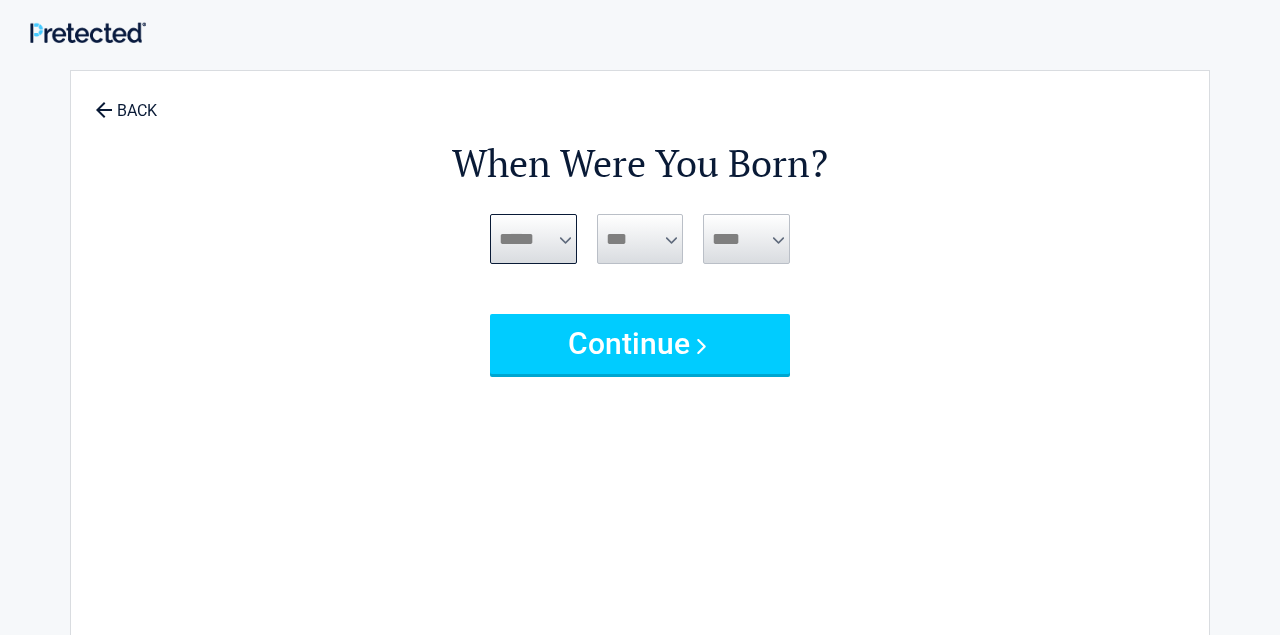 click on "*****
***
***
***
***
***
***
***
***
***
***
***
***" at bounding box center [533, 239] 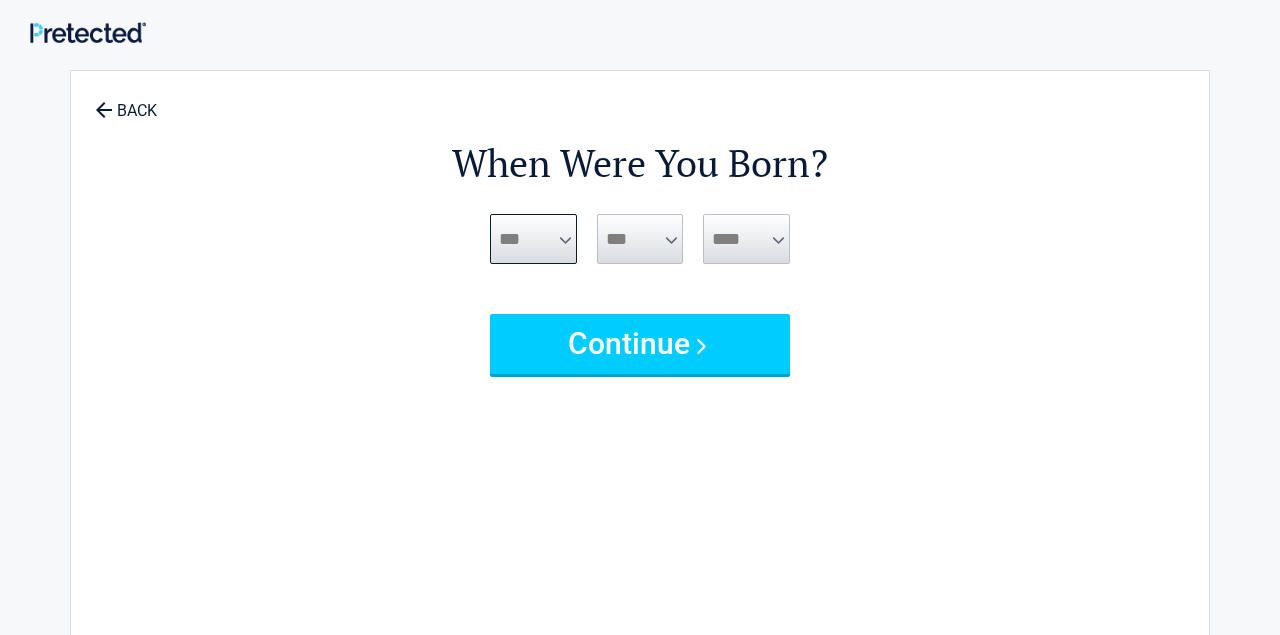 click on "***" at bounding box center (0, 0) 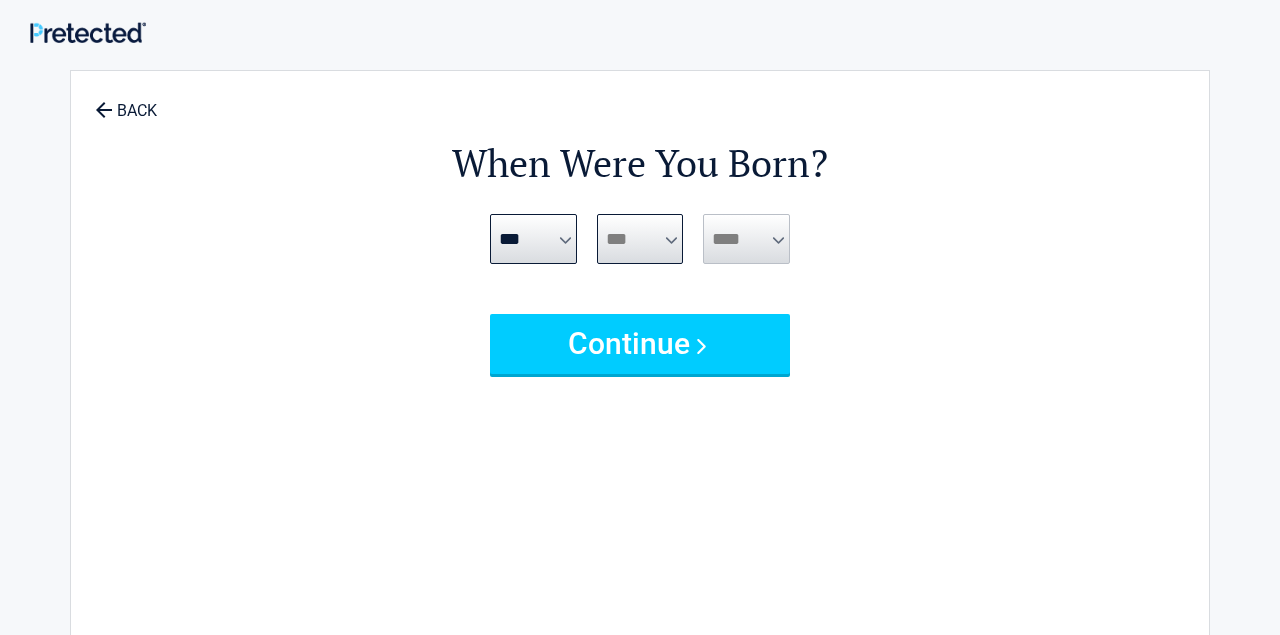 click on "*** * * * * * * * * * ** ** ** ** ** ** ** ** ** ** ** ** ** ** ** ** ** ** ** ** ** **" at bounding box center [640, 239] 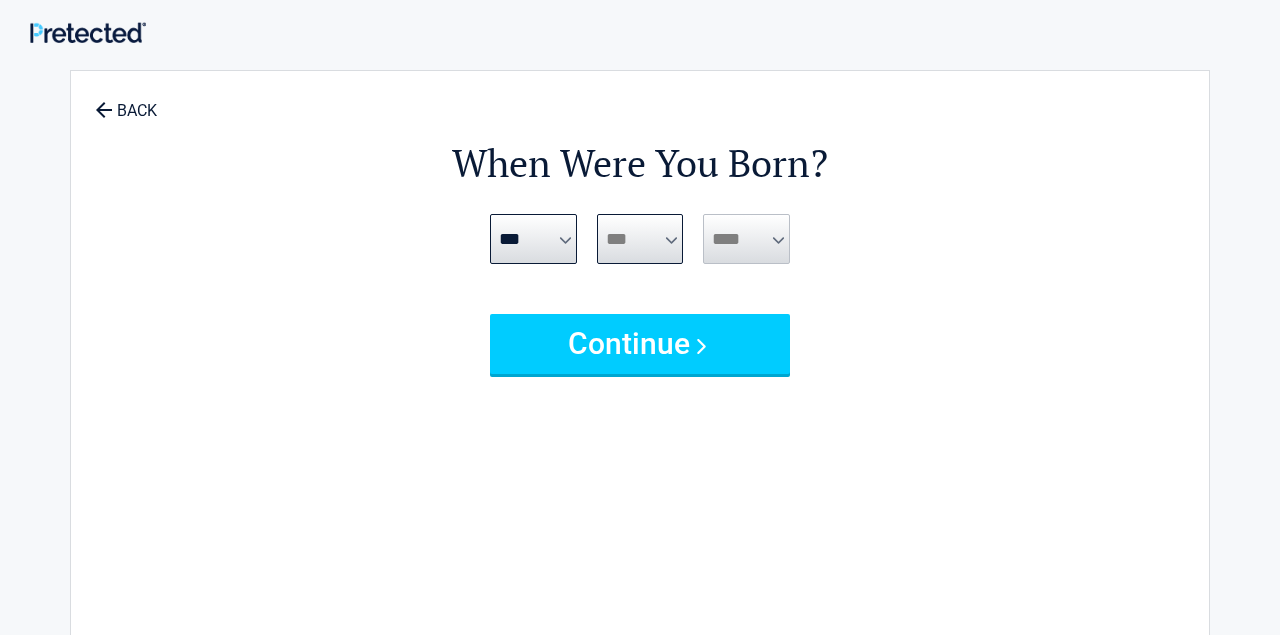 select on "*" 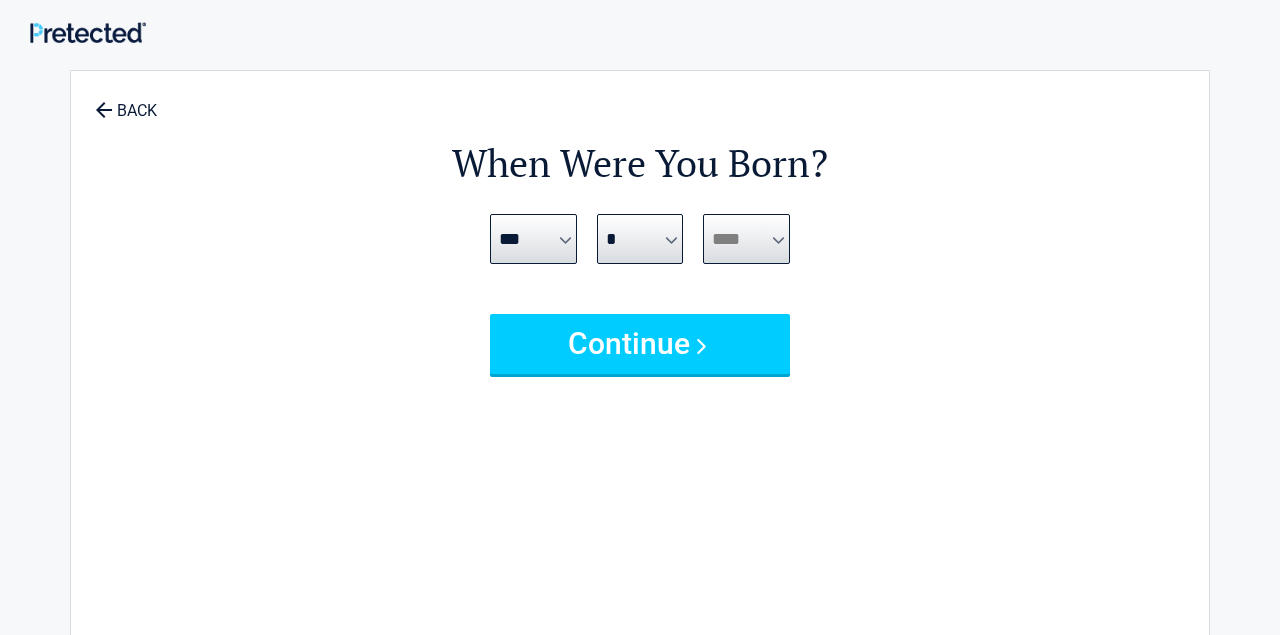 click on "****
****
****
****
****
****
****
****
****
****
****
****
****
****
****
****
****
****
****
****
****
****
****
****
****
****
****
****
****
****
****
****
****
****
****
****
****
****
****
****
****
****
****
****
****
****
****
****
****
****
****
****
****
****
****
****
****
****
****
****
****
****
****
****" at bounding box center (746, 239) 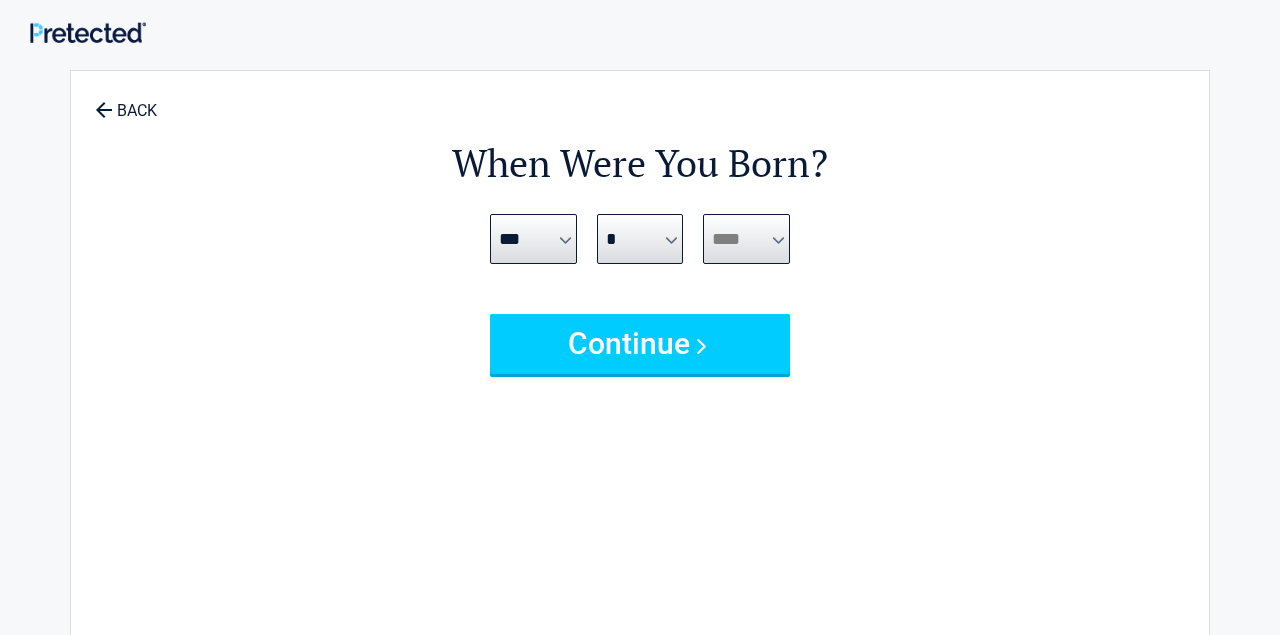 click on "****" at bounding box center (0, 0) 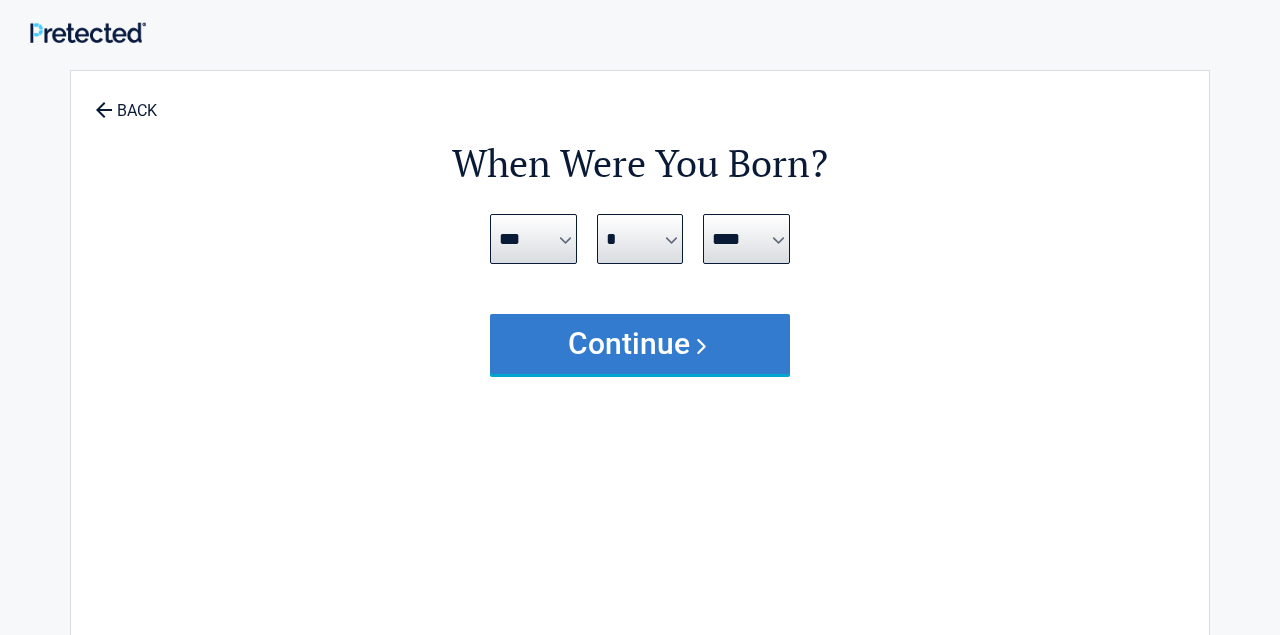 click on "Continue" at bounding box center (640, 344) 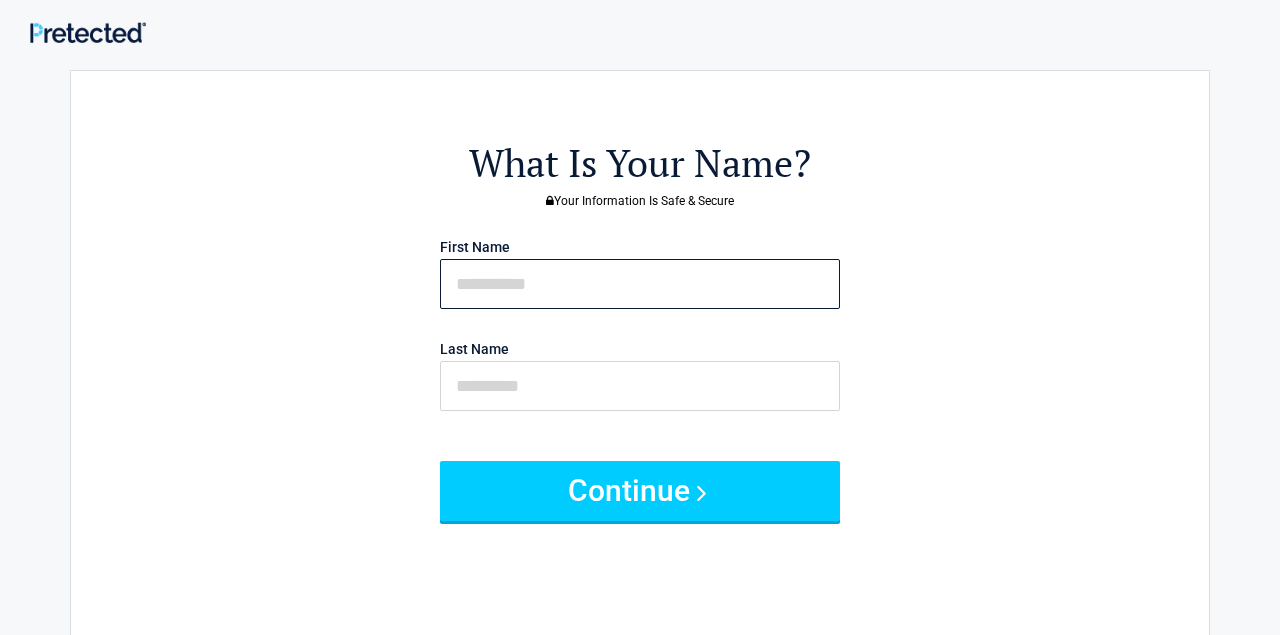 click at bounding box center (640, 284) 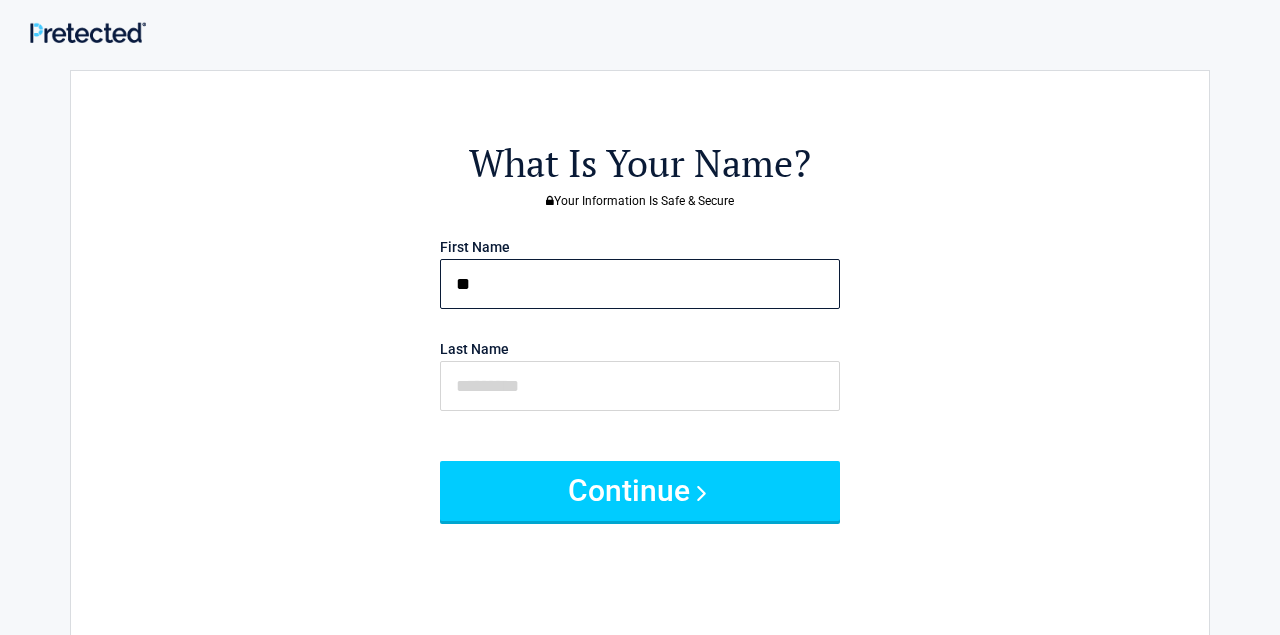 type on "*" 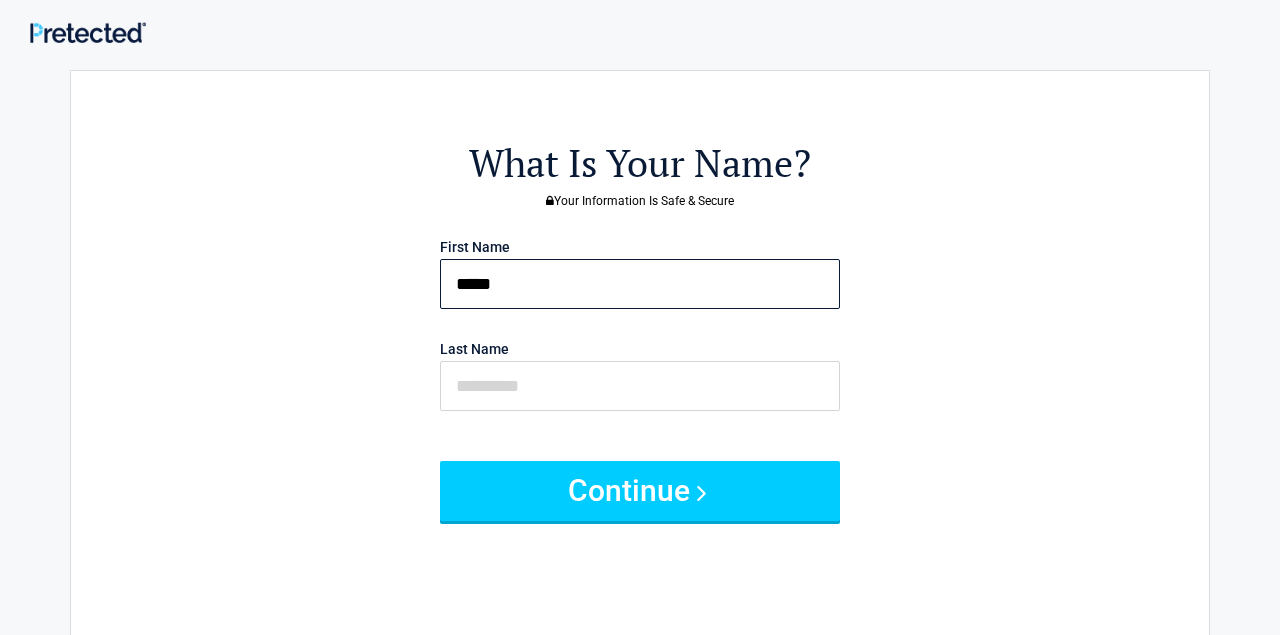 click on "****" at bounding box center (640, 284) 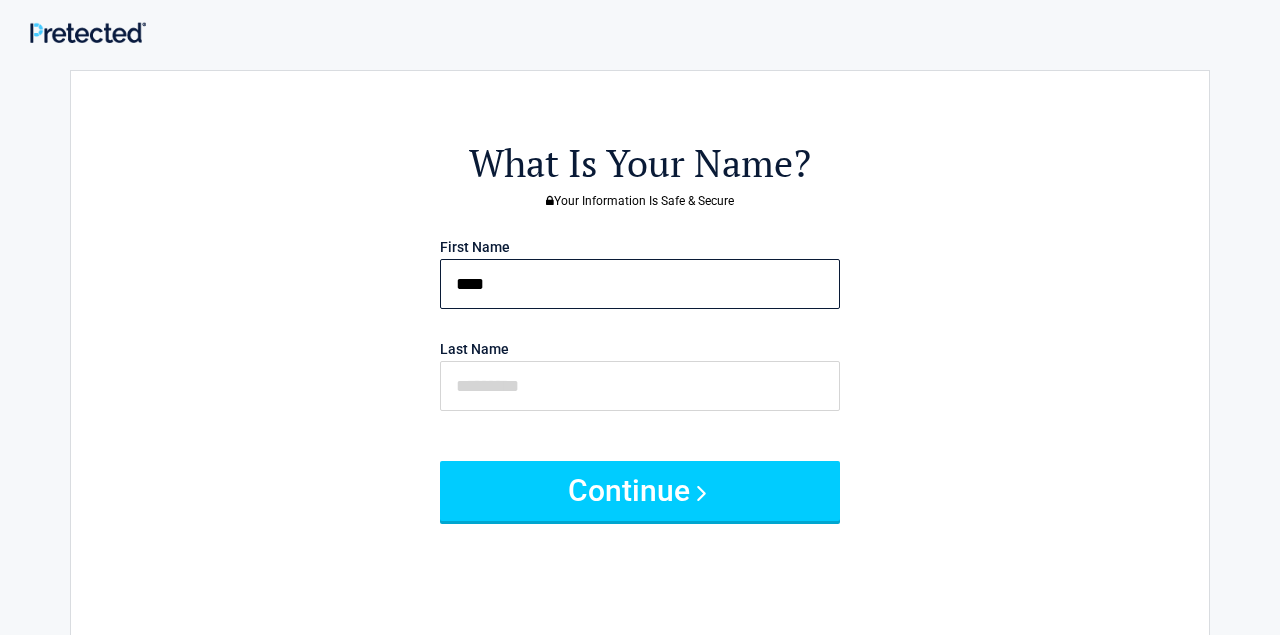 type on "***" 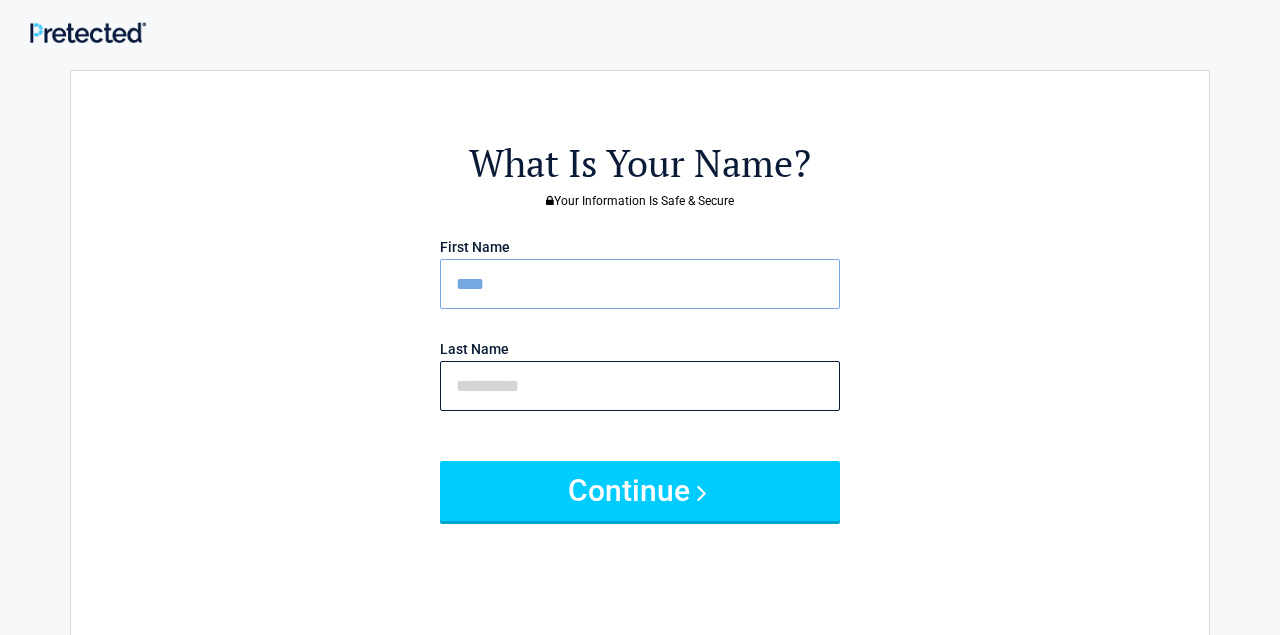 click at bounding box center [640, 386] 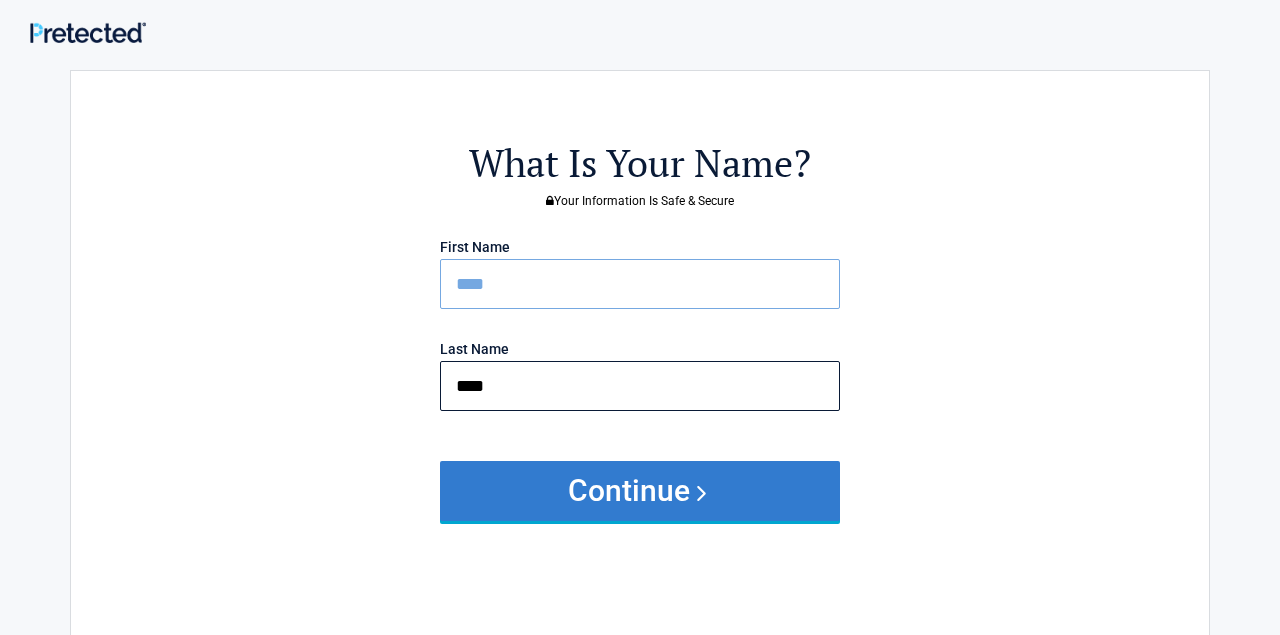 type on "****" 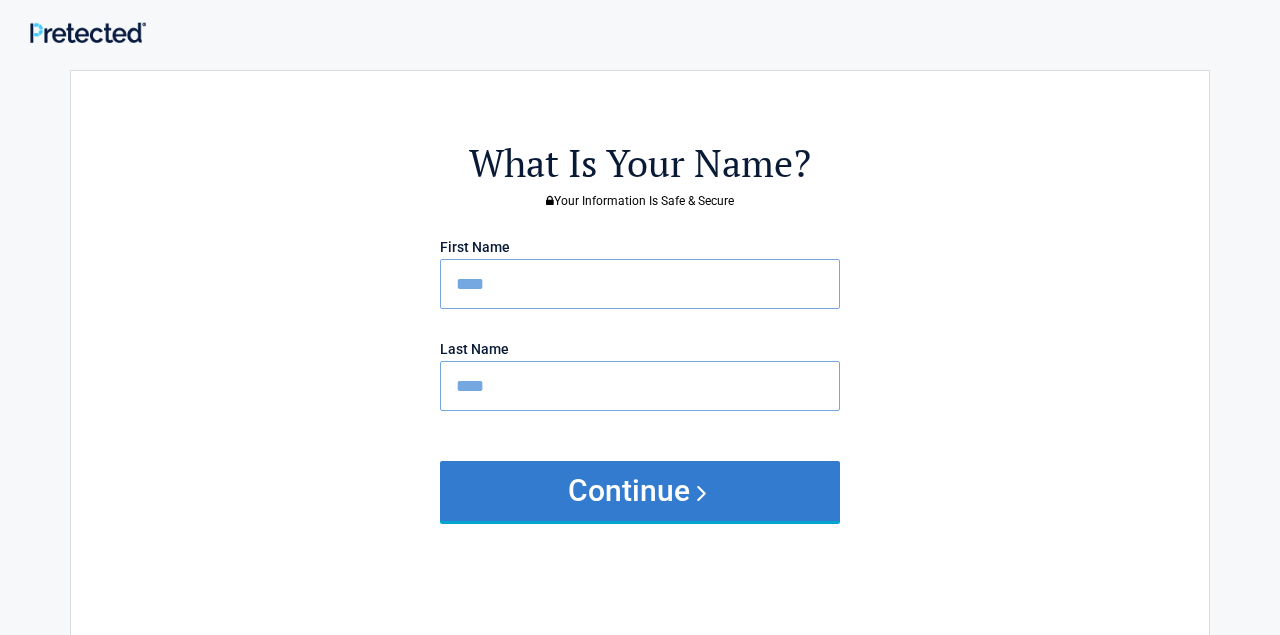 drag, startPoint x: 621, startPoint y: 475, endPoint x: 621, endPoint y: 488, distance: 13 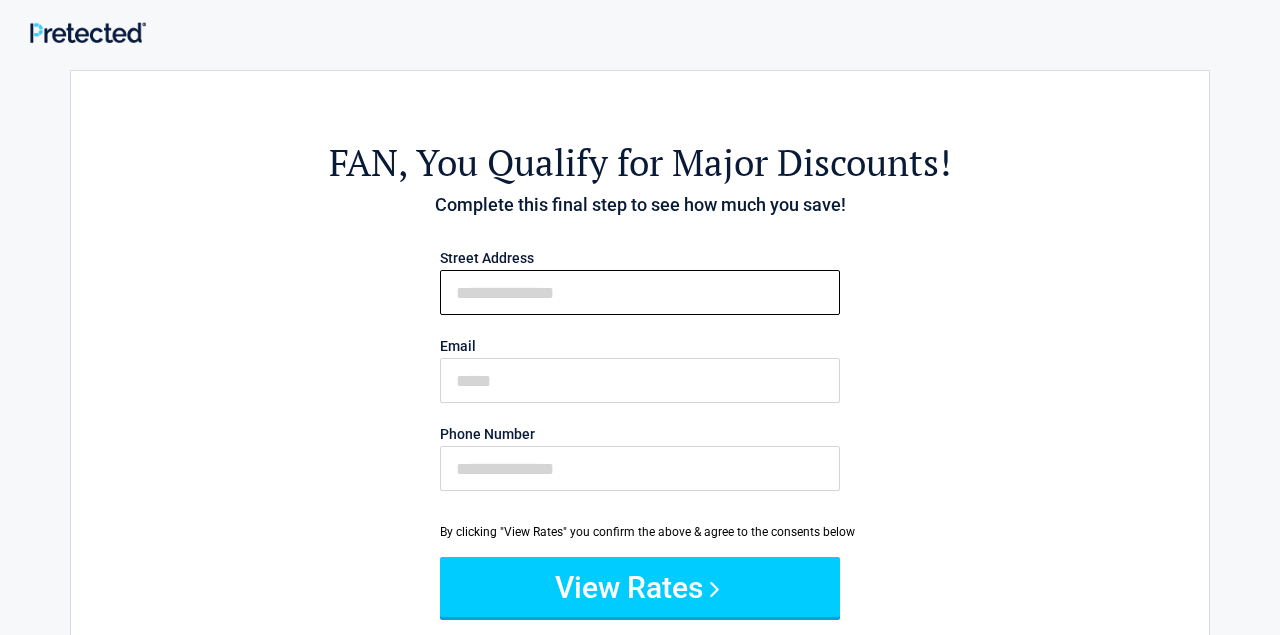 click on "First Name" at bounding box center (640, 292) 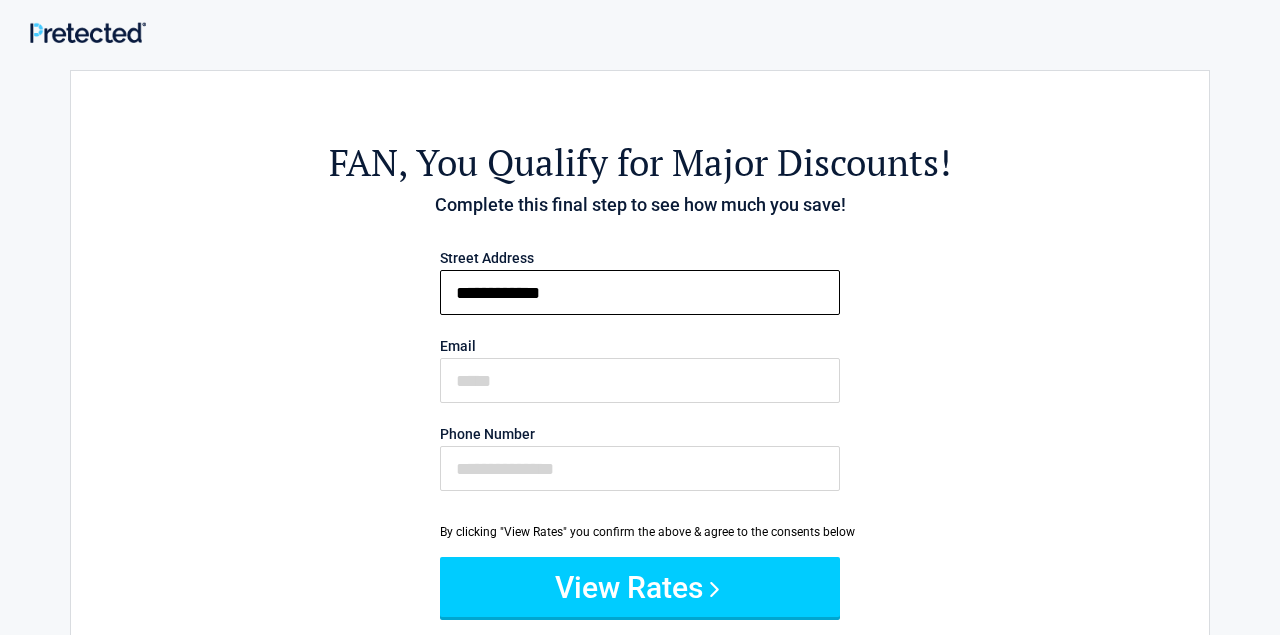 click on "**********" at bounding box center (640, 292) 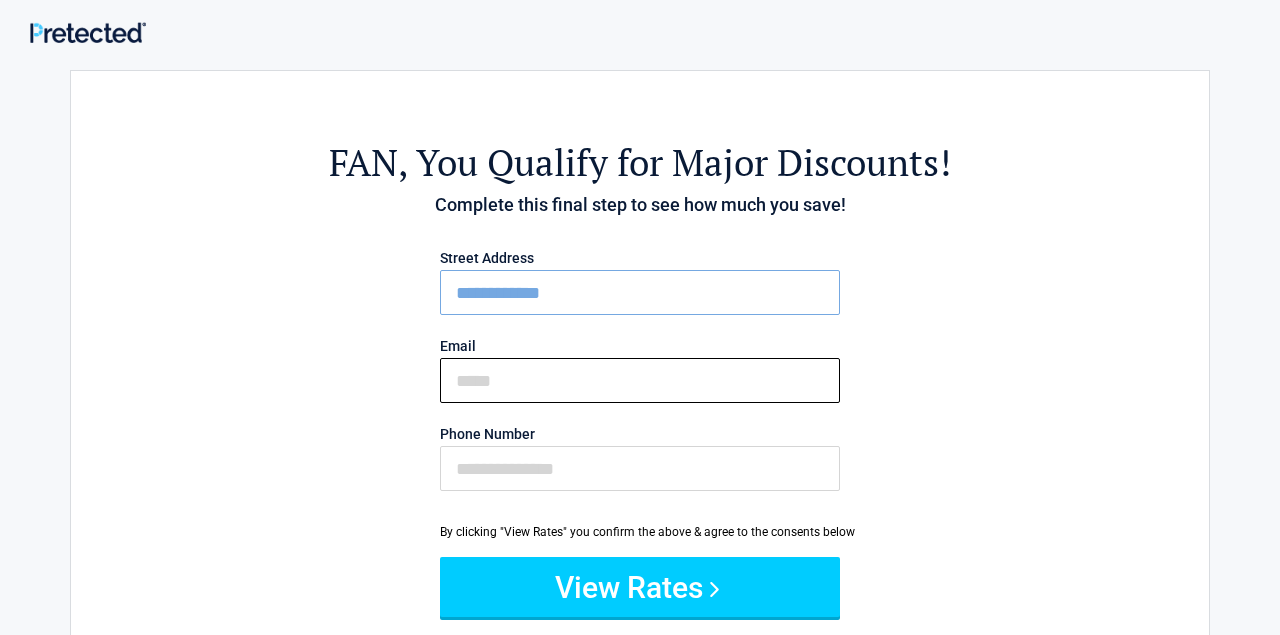 click on "Email" at bounding box center (640, 380) 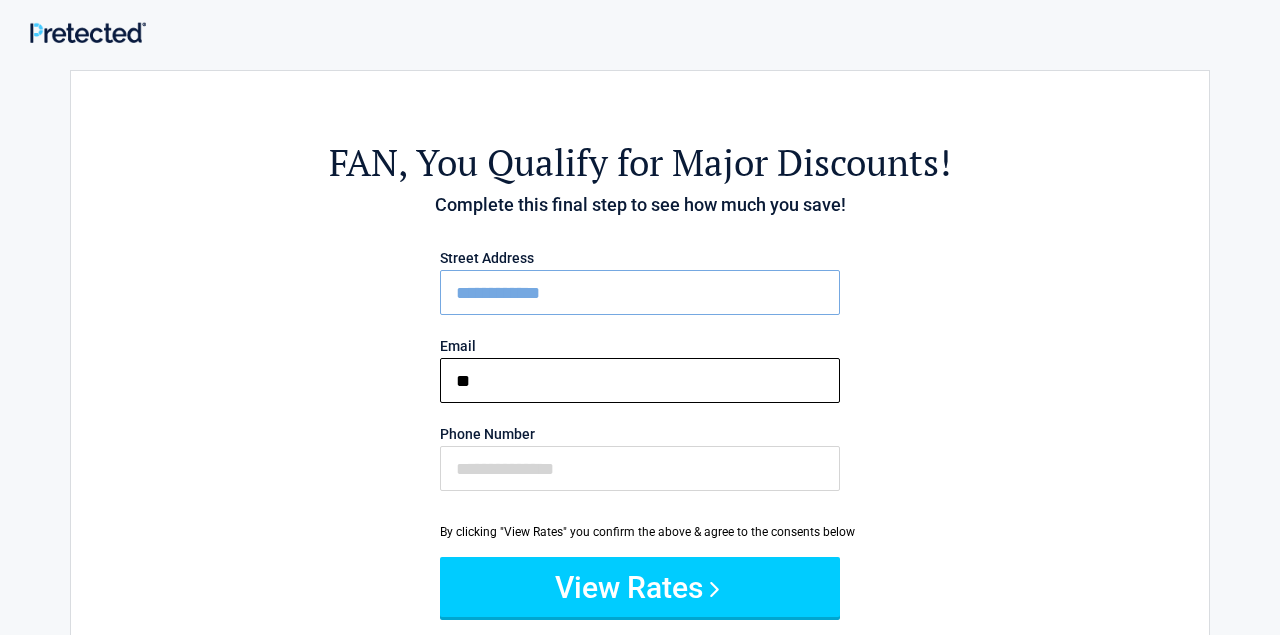 type on "*" 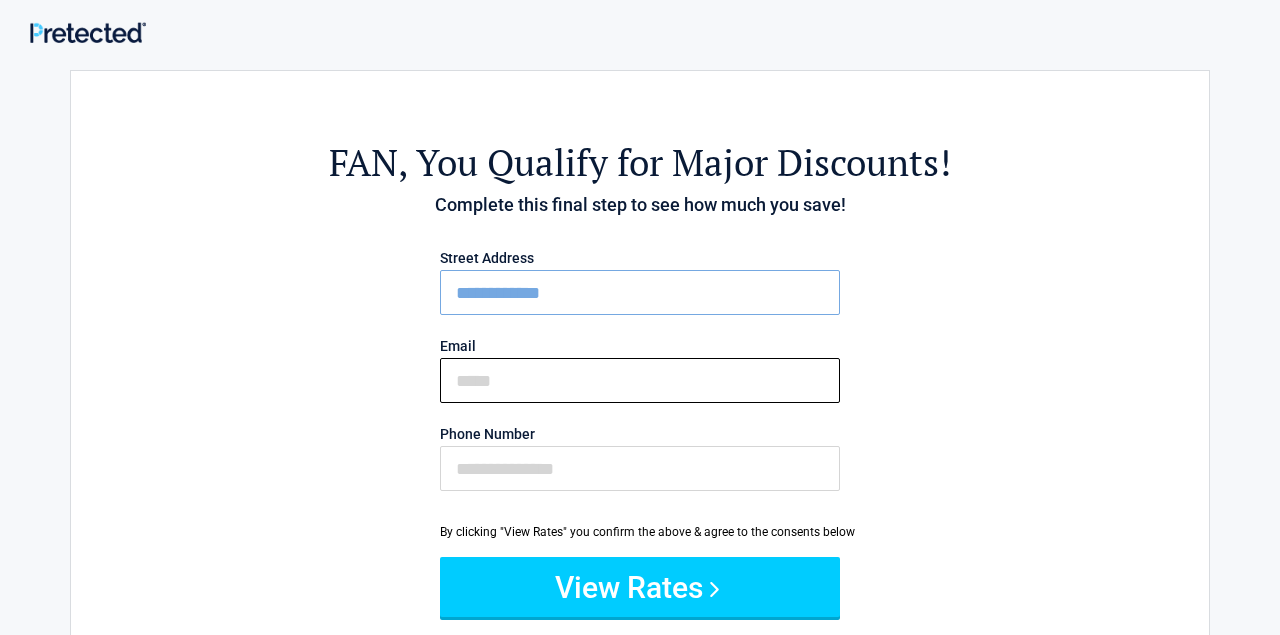 click on "Email" at bounding box center (640, 380) 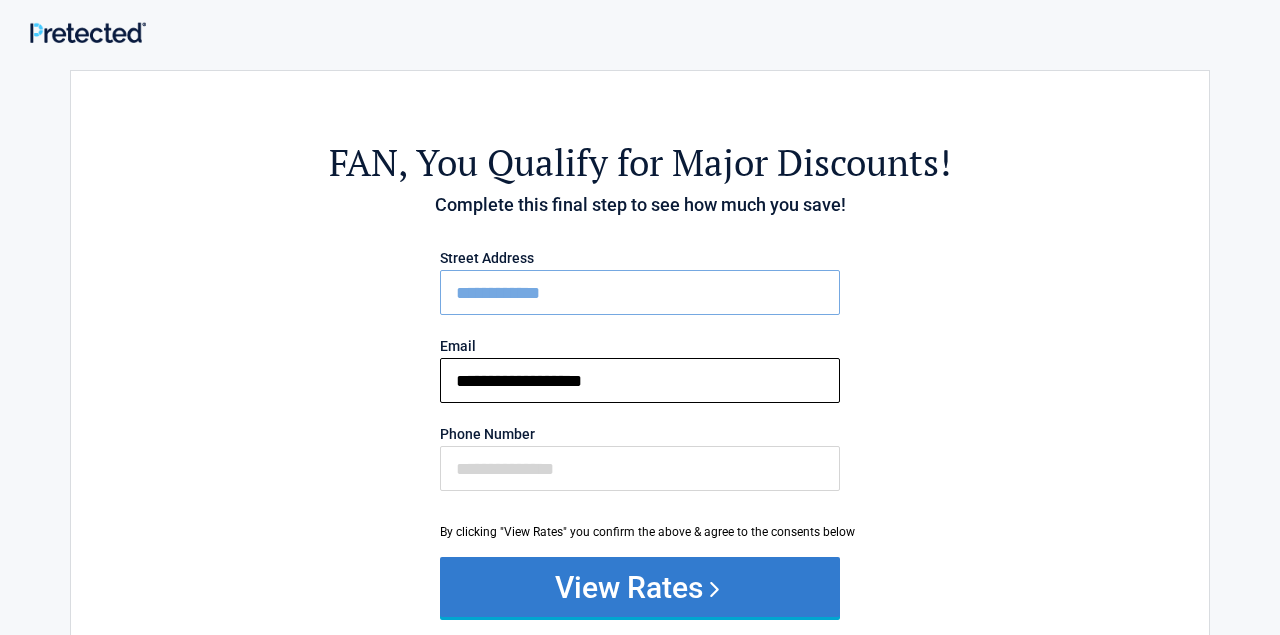 type on "**********" 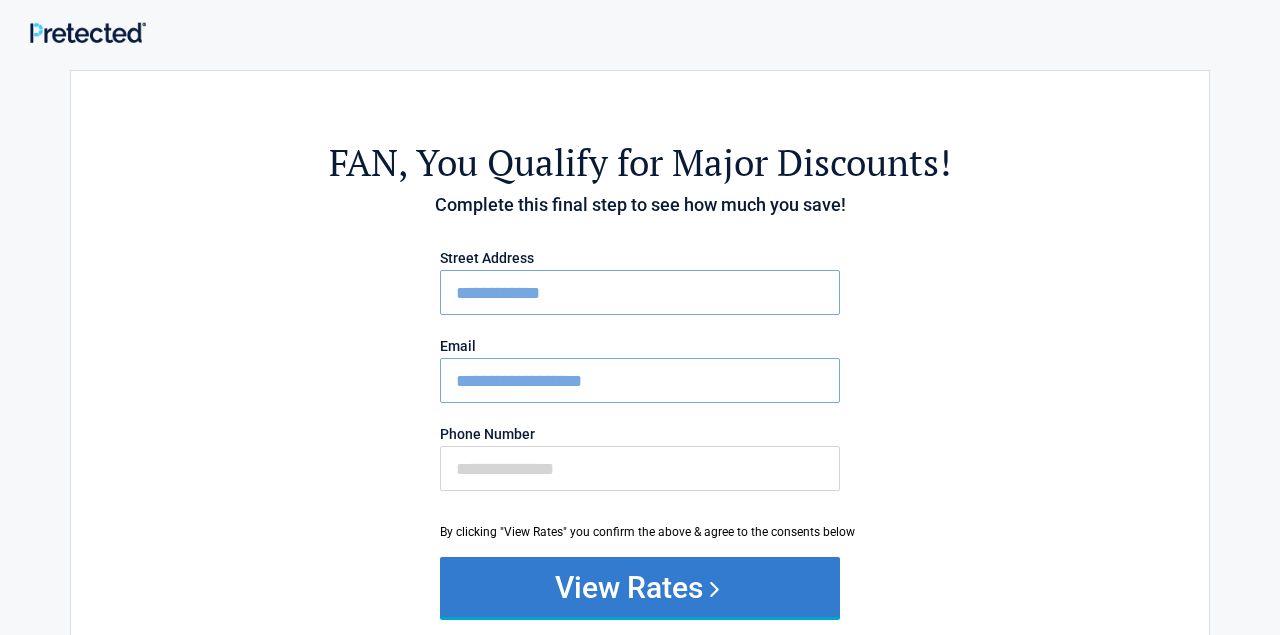 click on "View Rates" at bounding box center (640, 587) 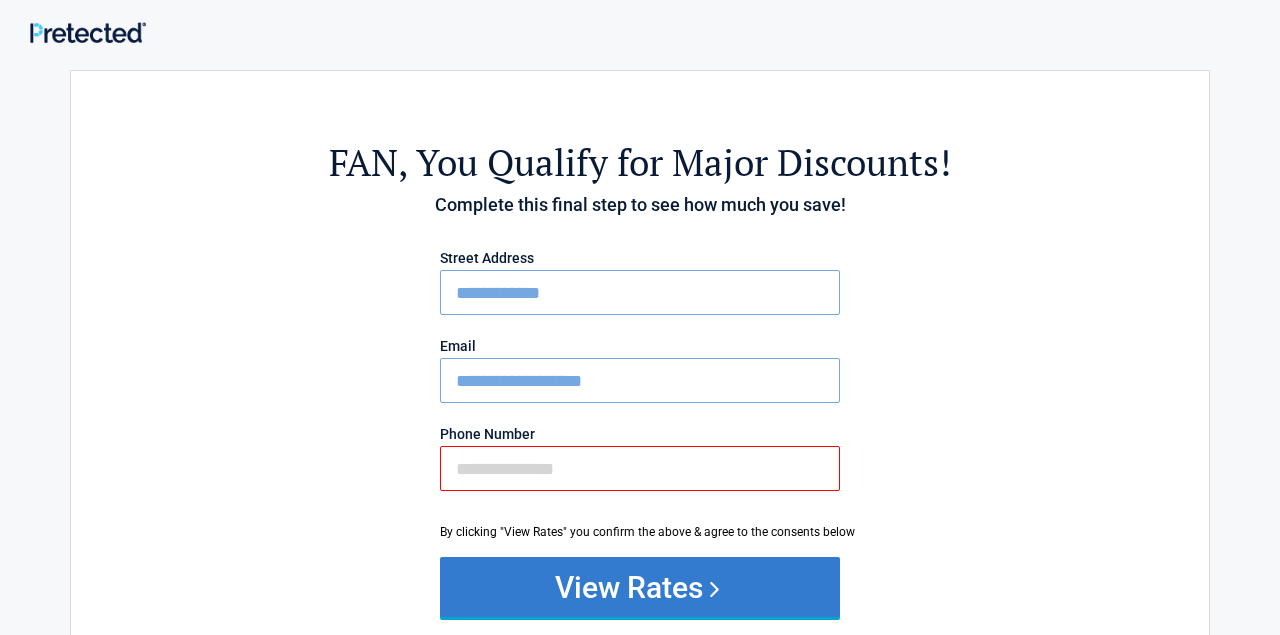 click on "View Rates" at bounding box center [640, 587] 